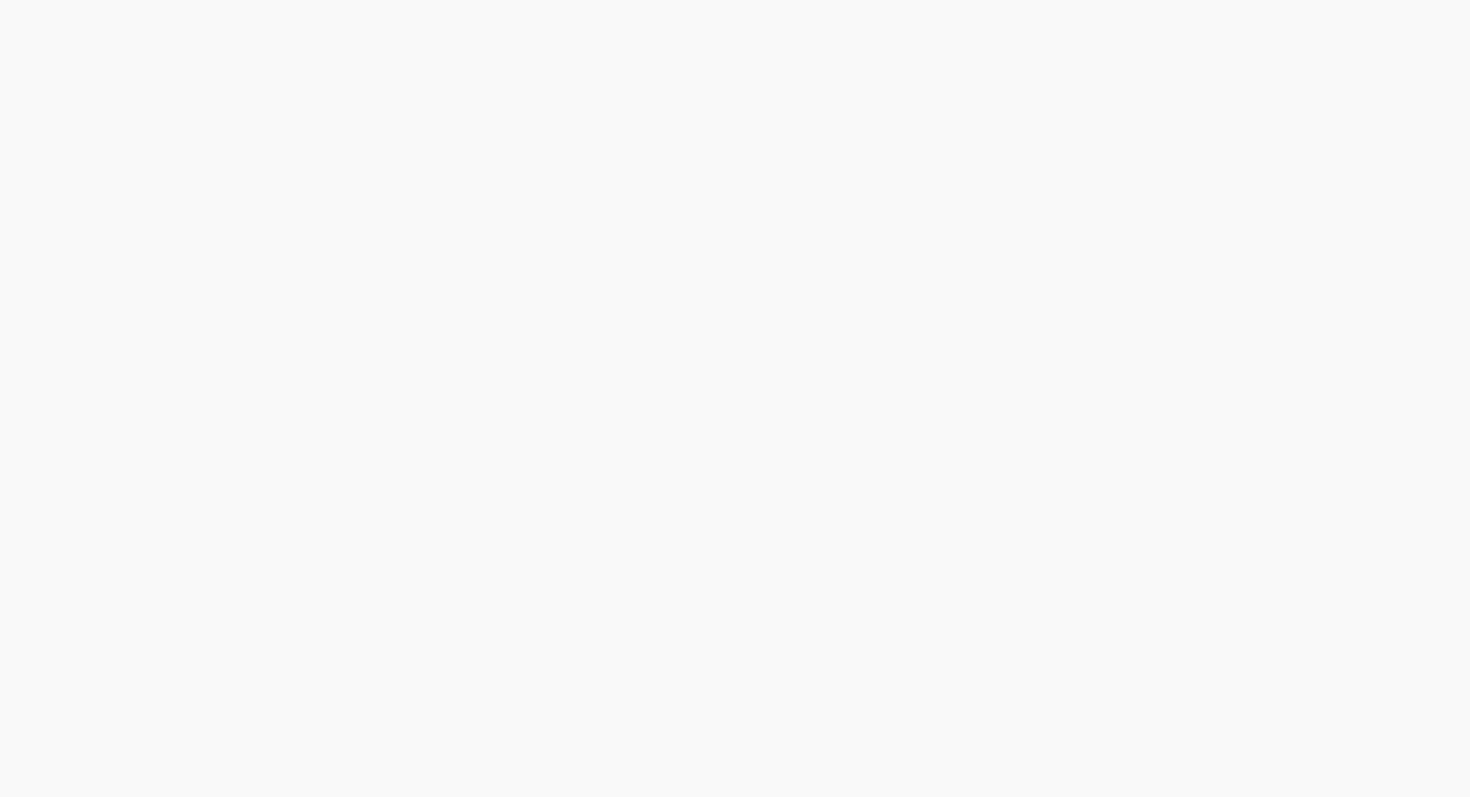 scroll, scrollTop: 0, scrollLeft: 0, axis: both 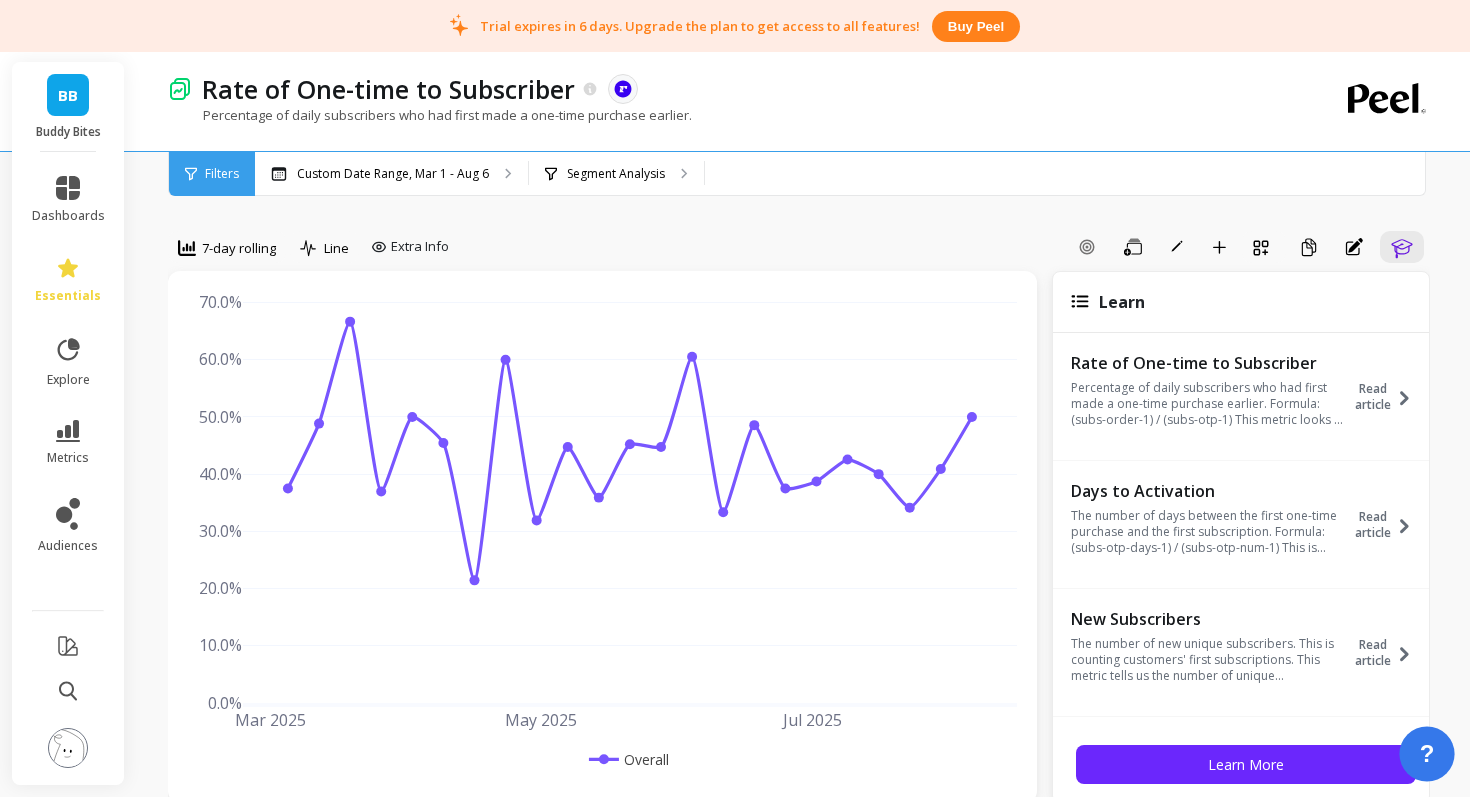 click on "?" at bounding box center [1427, 754] 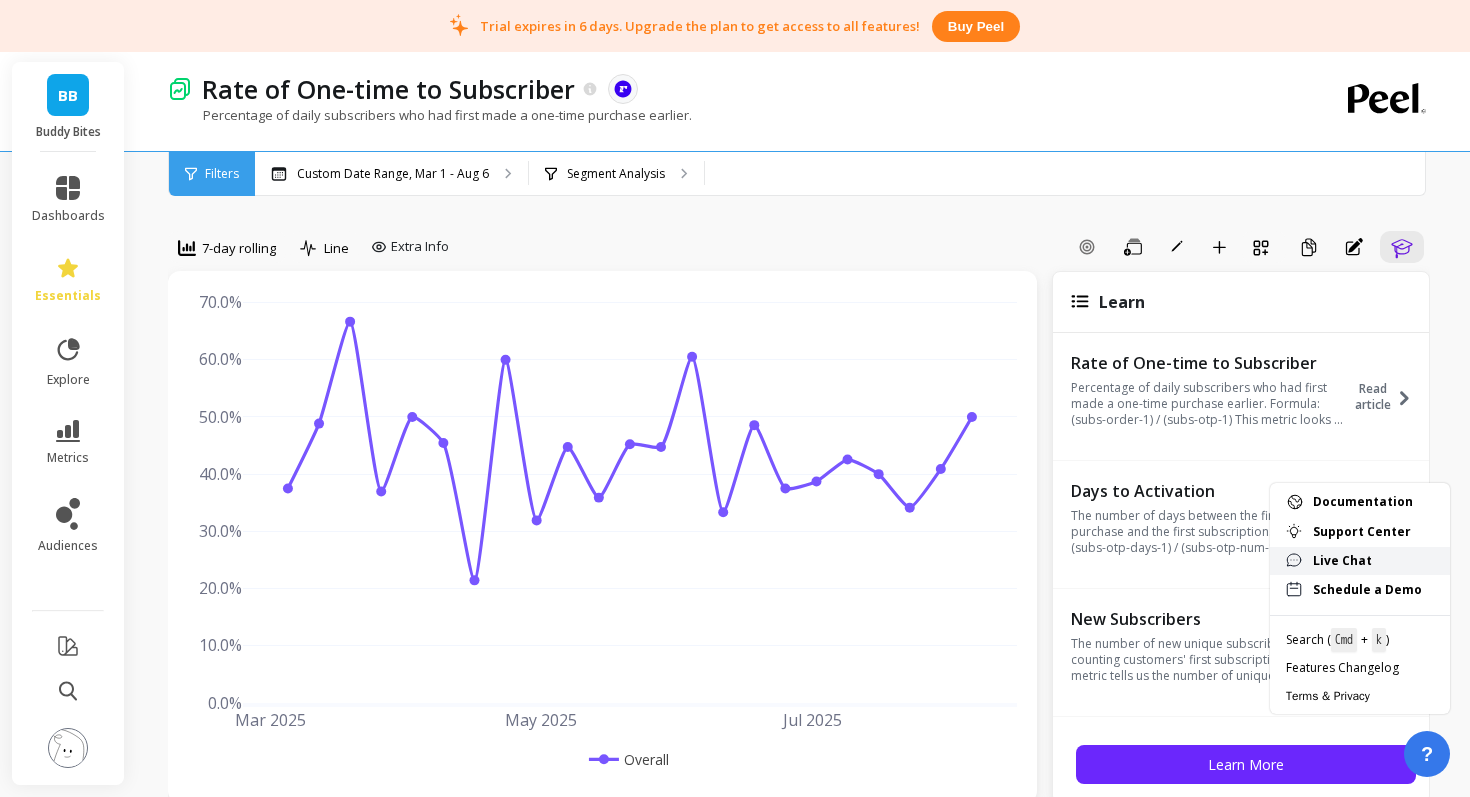 click on "Live Chat" at bounding box center (1373, 561) 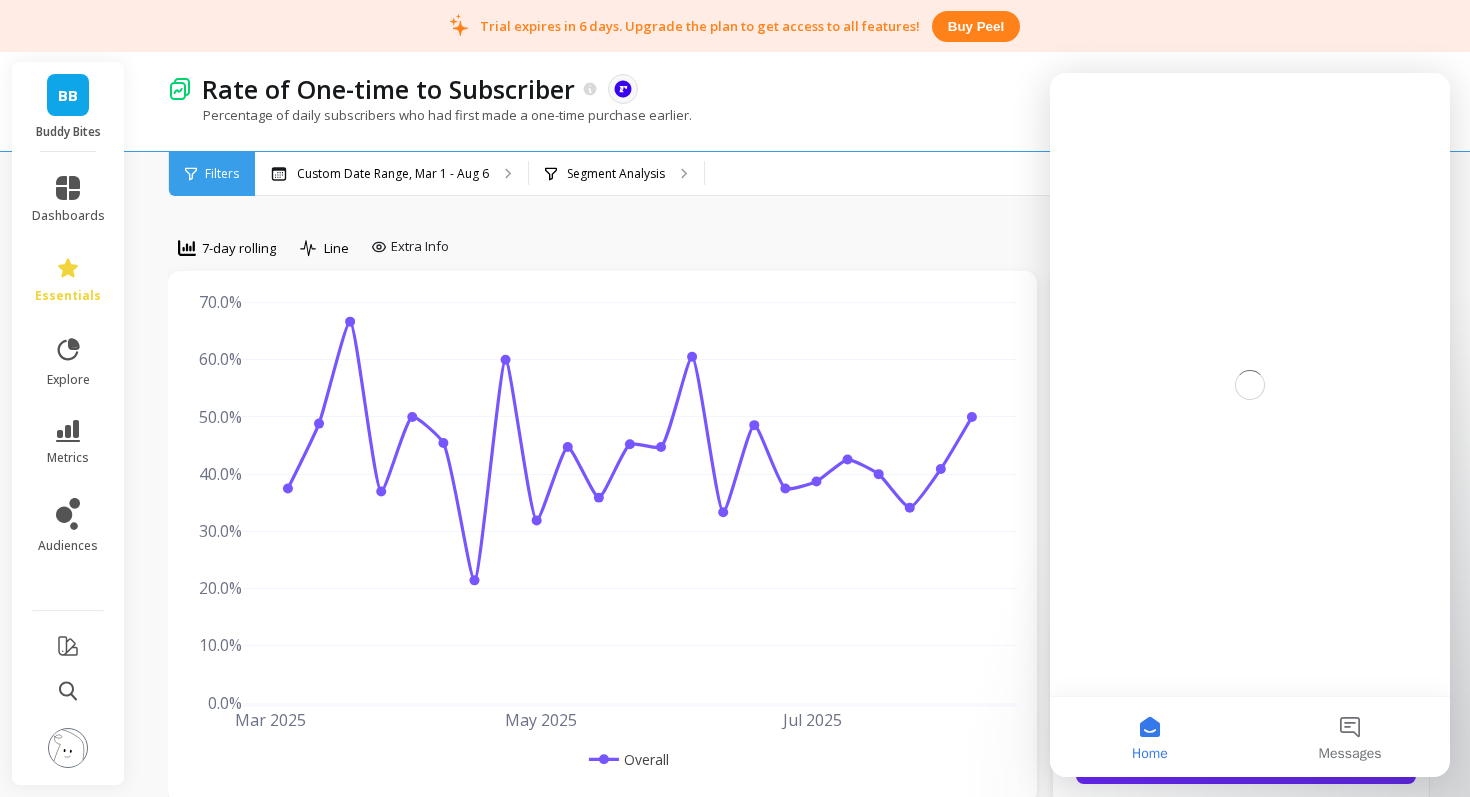 scroll, scrollTop: 0, scrollLeft: 0, axis: both 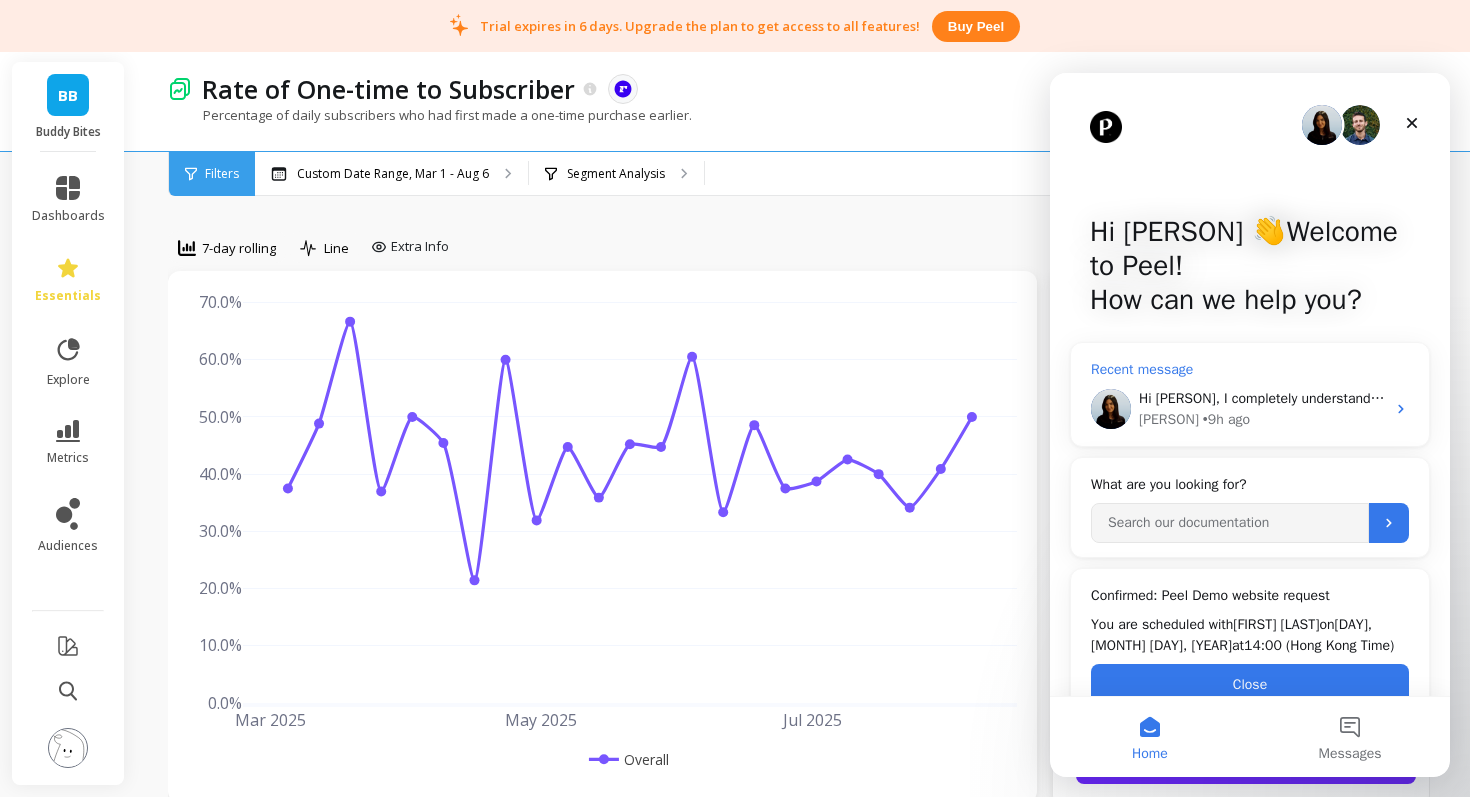 click on "Hi Kate, I completely understand that you’re working within a set budget, which is why I’ve applied the discount we’re able to offer. I’ve moved your account to a 7 trial so you can take the time to decide whether you’d like to proceed with Peel. Please don’t hesitate to reach out if you have any questions. I’m happy to help. Kateryna •  9h ago" at bounding box center (1250, 409) 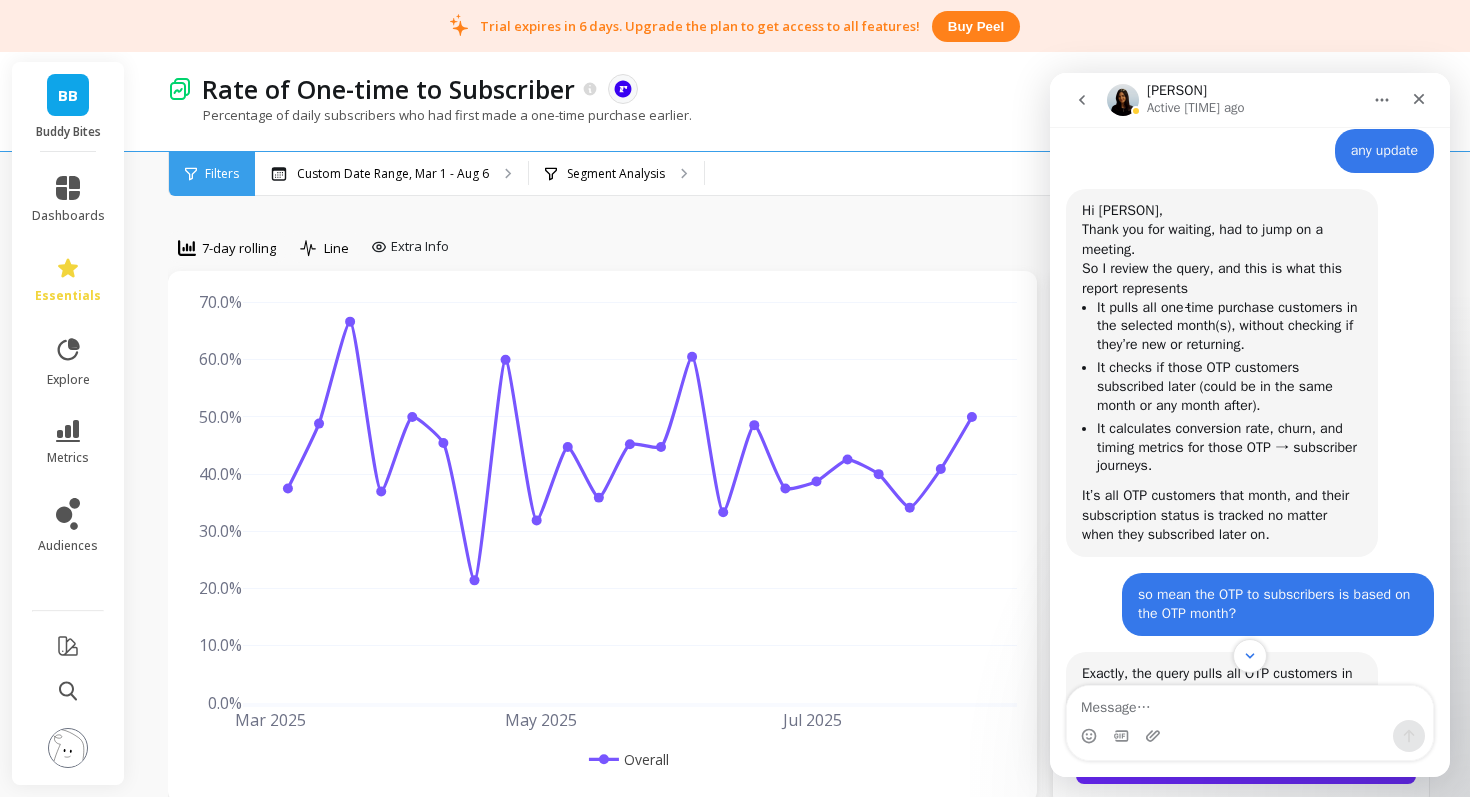 scroll, scrollTop: 1597, scrollLeft: 0, axis: vertical 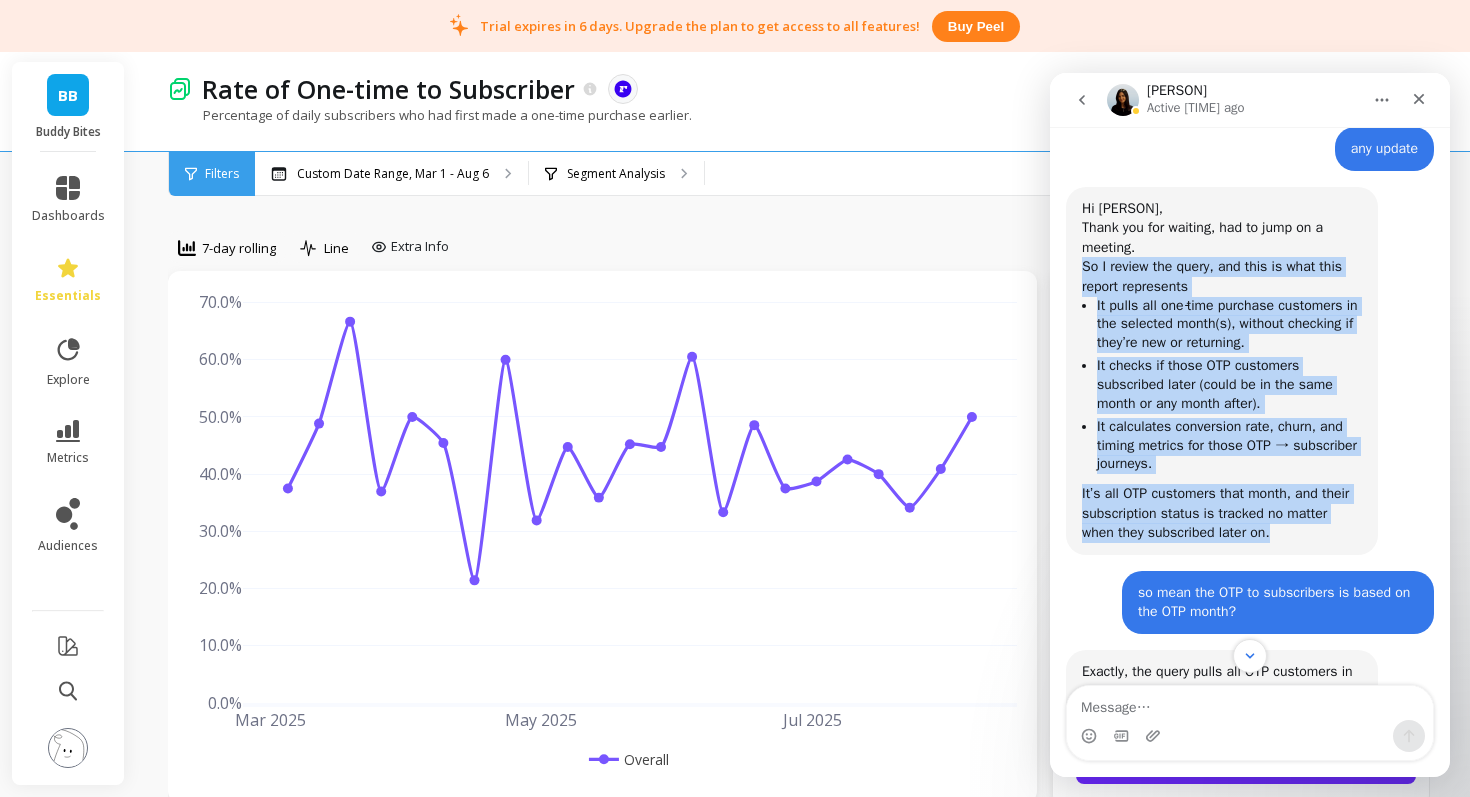 drag, startPoint x: 1083, startPoint y: 287, endPoint x: 1348, endPoint y: 559, distance: 379.7486 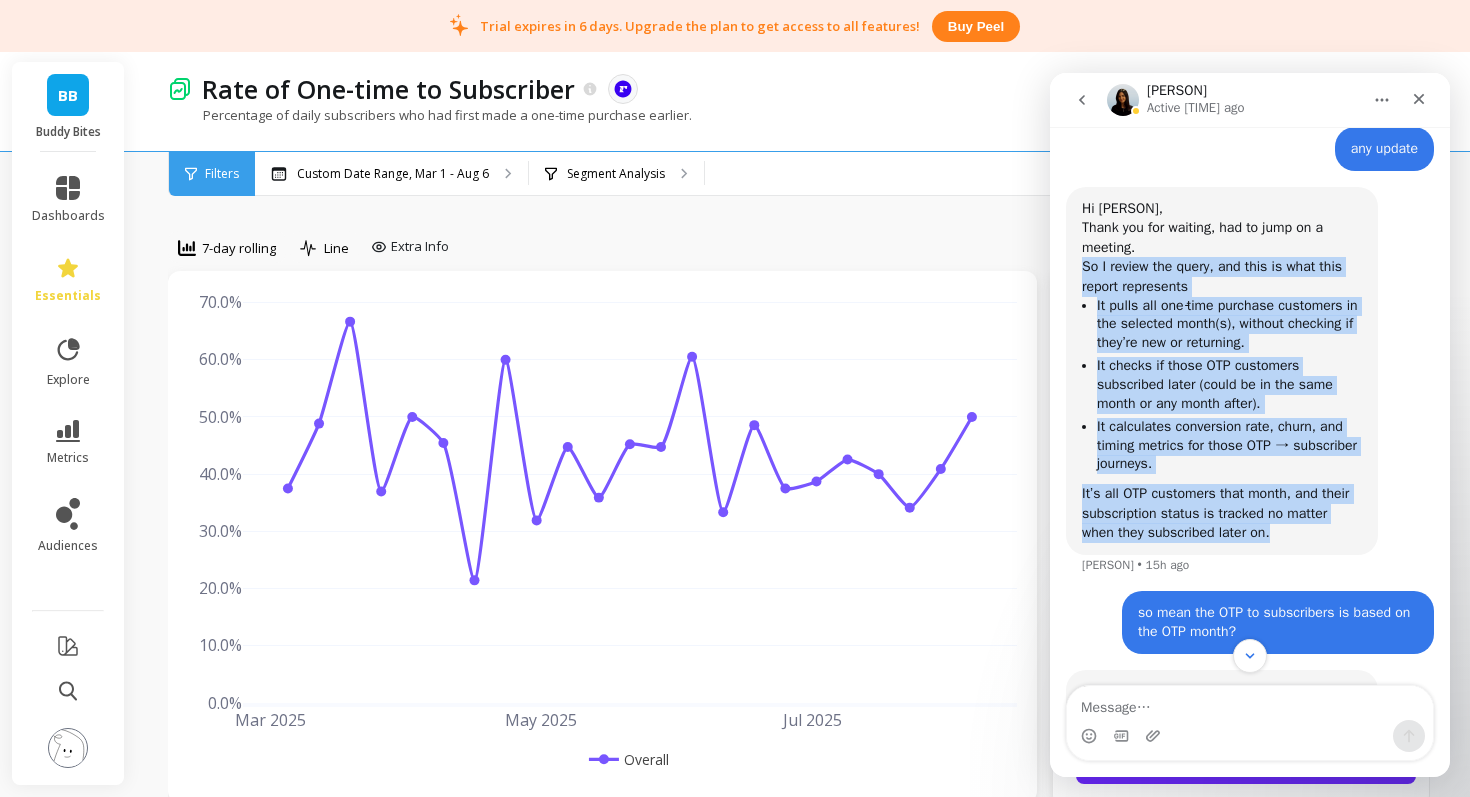 copy on "So I review the query, and this is what this report represents  It pulls all one‑time purchase customers in the selected month(s), without checking if they’re new or returning.  It checks if those OTP customers subscribed later (could be in the same month or any month after).  It calculates conversion rate, churn, and timing metrics for those OTP → subscriber journeys. It’s all OTP customers that month, and their subscription status is tracked no matter when they subscribed later on." 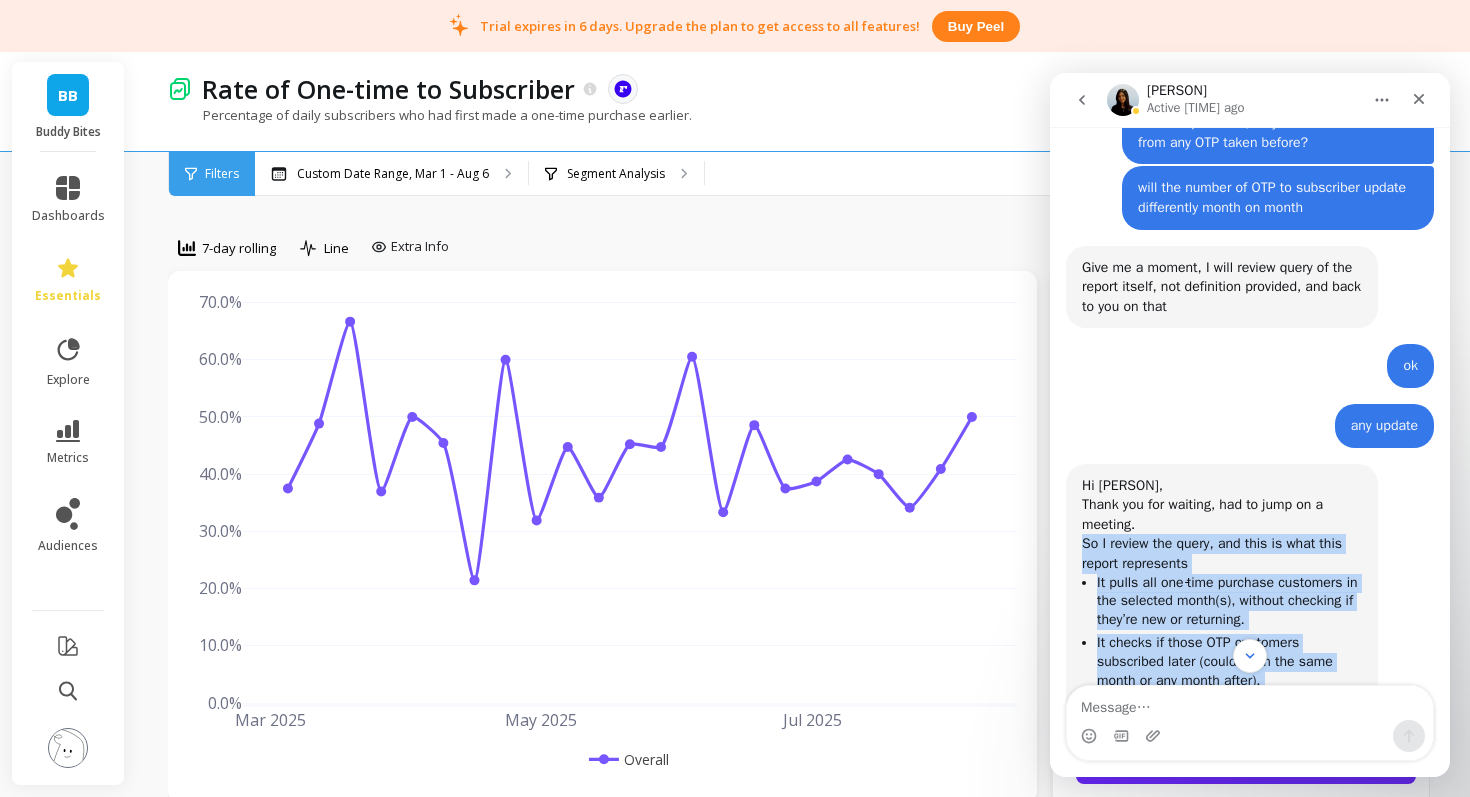 scroll, scrollTop: 1184, scrollLeft: 0, axis: vertical 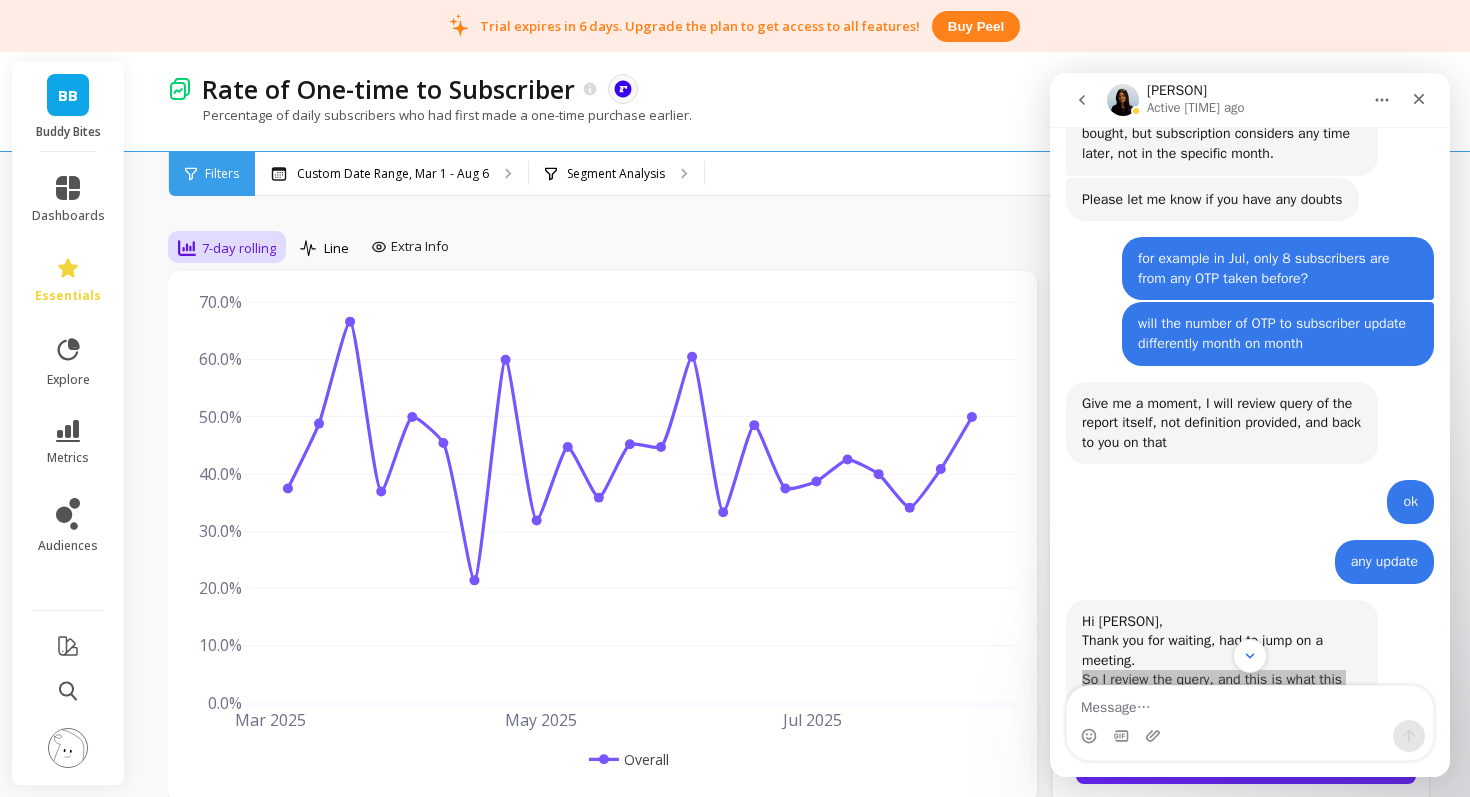 click on "7-day rolling" at bounding box center [227, 248] 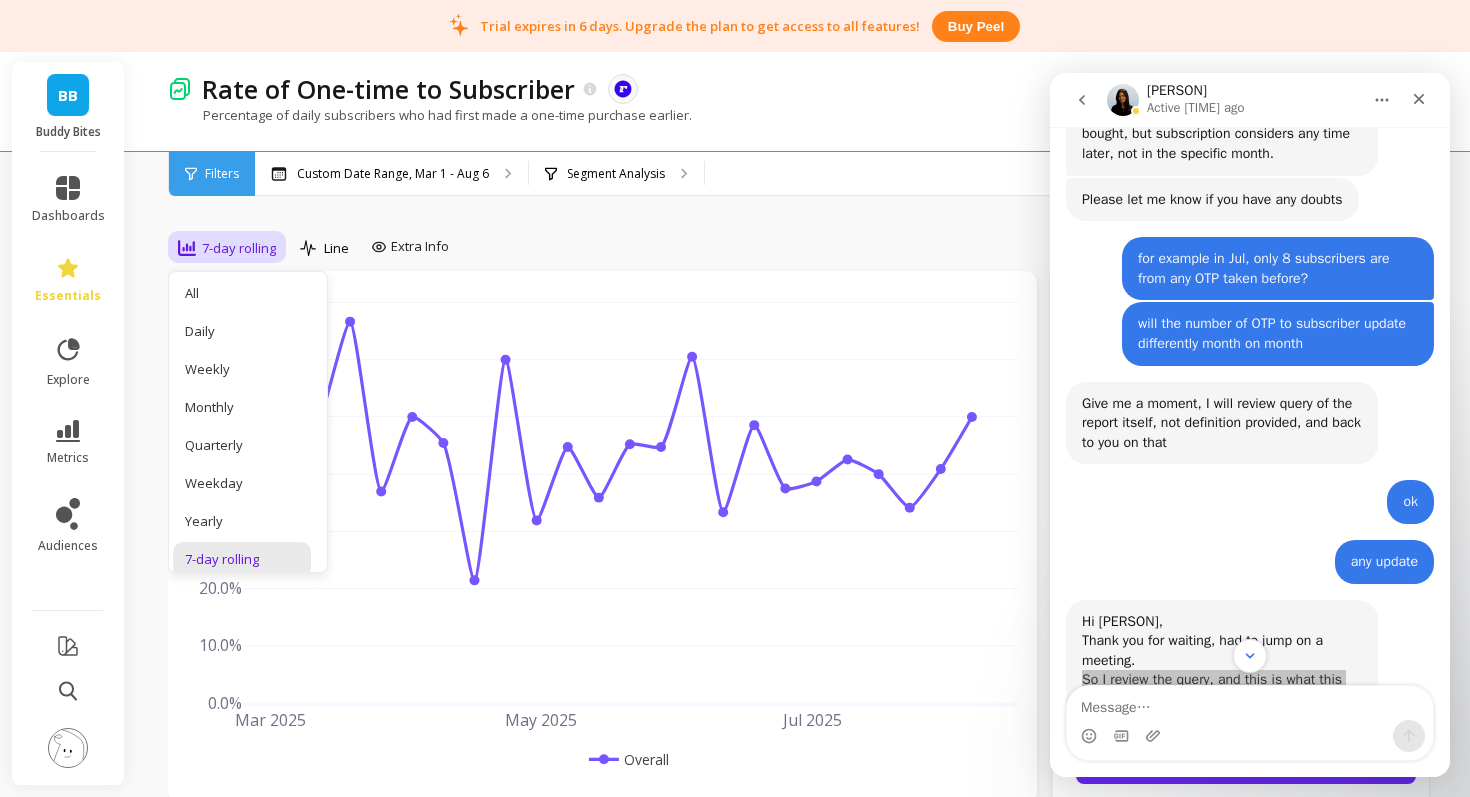 click on "All, 1 of 14. 14 results available. Use Up and Down to choose options, press Enter to select the currently focused option, press Escape to exit the menu, press Tab to select the option and exit the menu. 7-day rolling All Daily Weekly Monthly Quarterly Weekday Yearly 7-day rolling 30-day rolling 6-week rolling Week to Date Month to Date Quarter to Date Year to Date Line Extra Info Add Goal
Save
Rename
Add to Dashboard
Create a Copy
Annotations
Learn
Mar 2025 May 2025 Jul 2025 0.0% 10.0% 20.0% 30.0% 40.0% 50.0% 60.0% 70.0% Overall Learn Rate of One-time to Subscriber Percentage of daily subscribers who had first made a one-time purchase earlier.
Formula: (subs-order-1) / (subs-otp-1)
This metric looks at all the subscribers today and see how many had placed a one-time purchase before. It tells you... Read article
Days to Activation Read article
New Subscribers Read article
New OTP Subscribers Read article" at bounding box center [799, 1173] 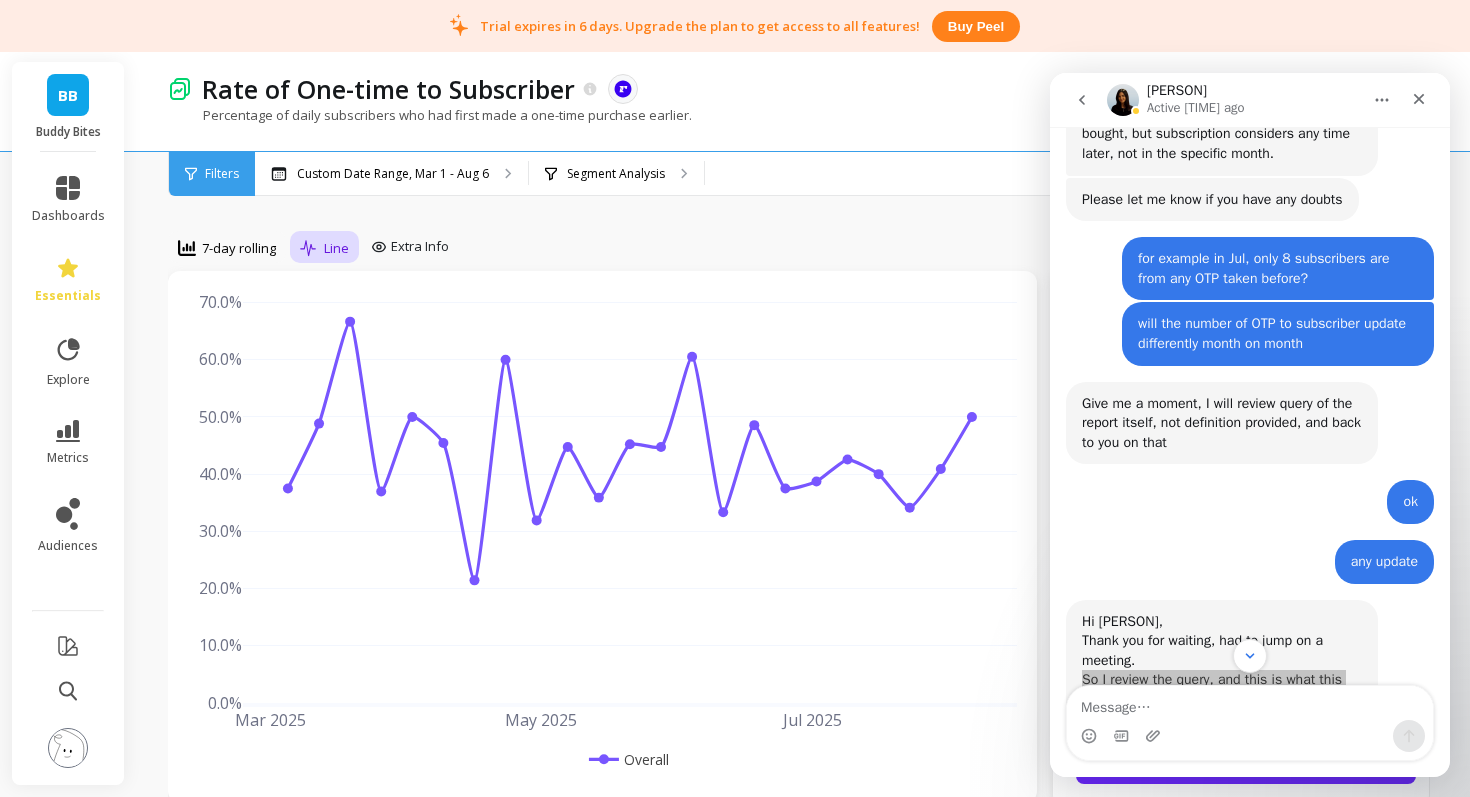 click on "Line" at bounding box center [336, 248] 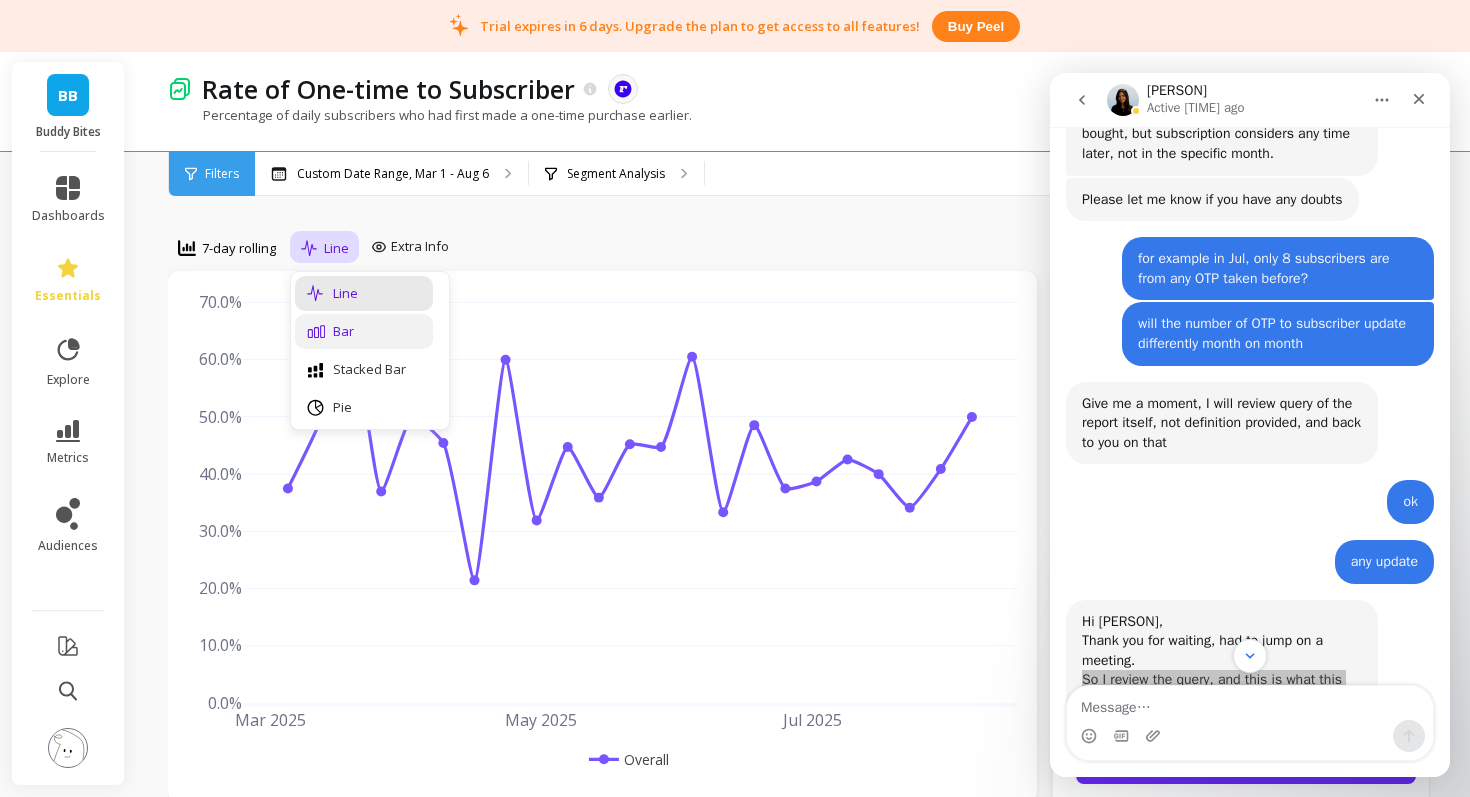 click on "Bar" at bounding box center (364, 331) 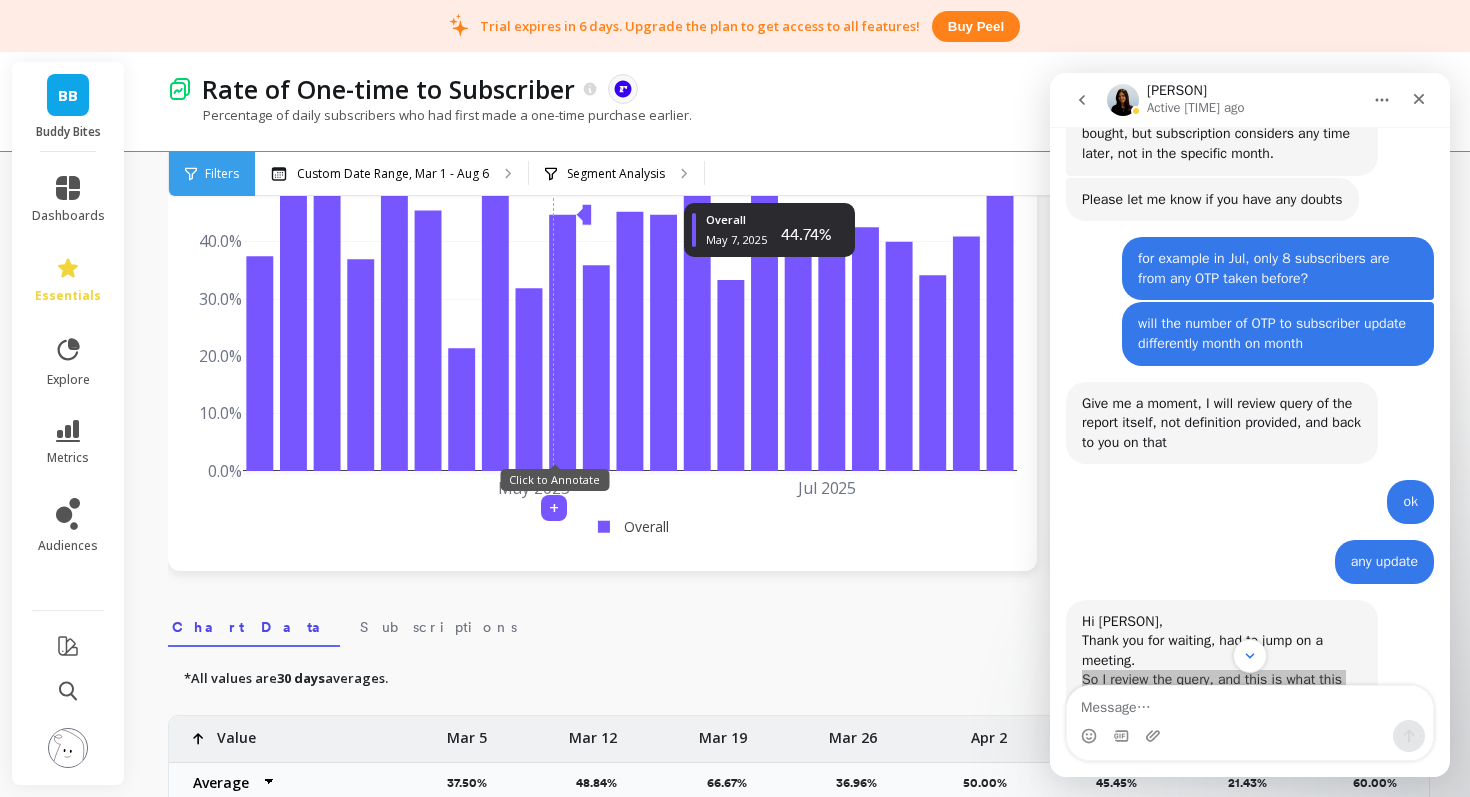 scroll, scrollTop: 529, scrollLeft: 0, axis: vertical 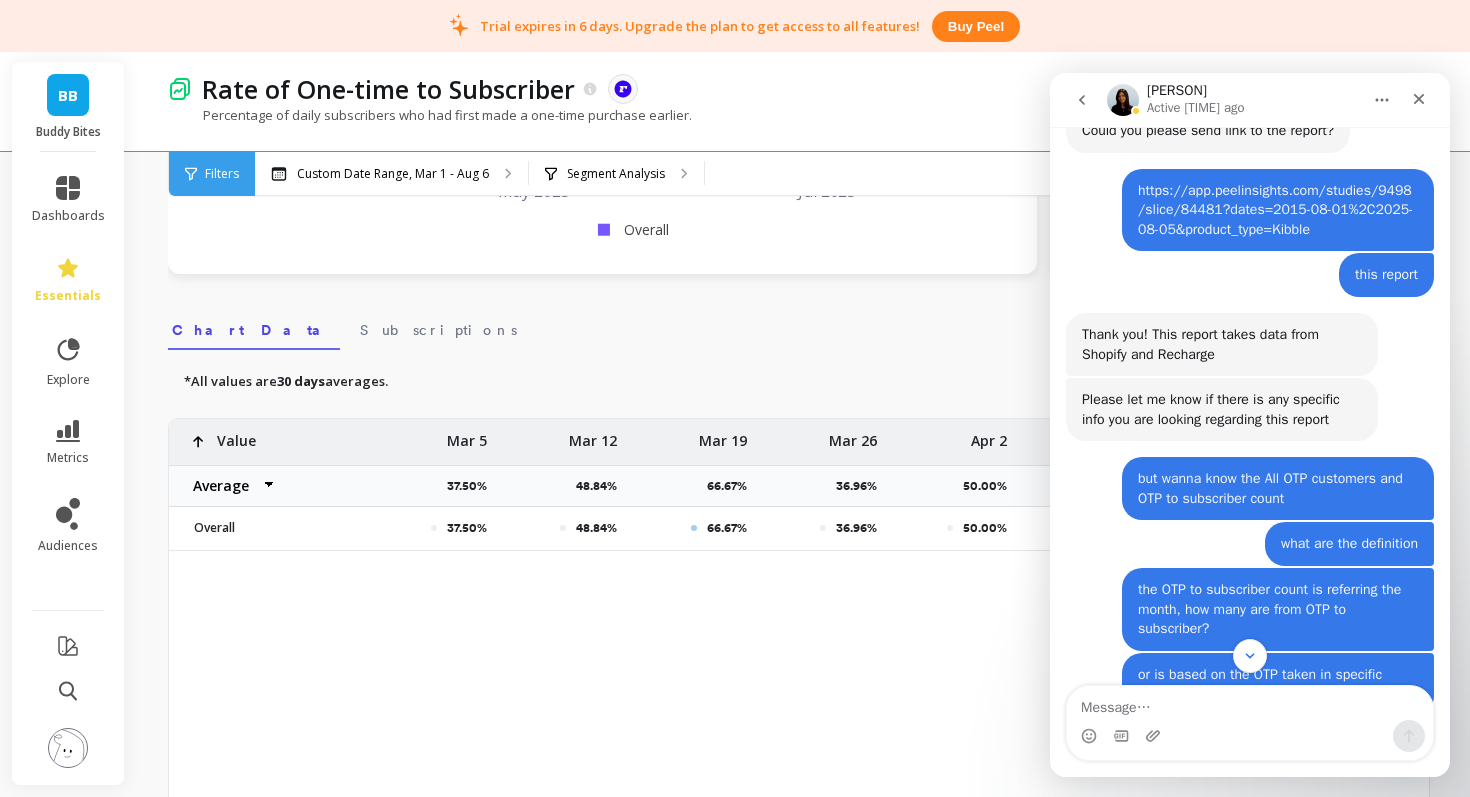 click on "https://app.peelinsights.com/studies/9498/slice/84481?dates=2015-08-01%2C2025-08-05&product_type=Kibble" at bounding box center [1275, 210] 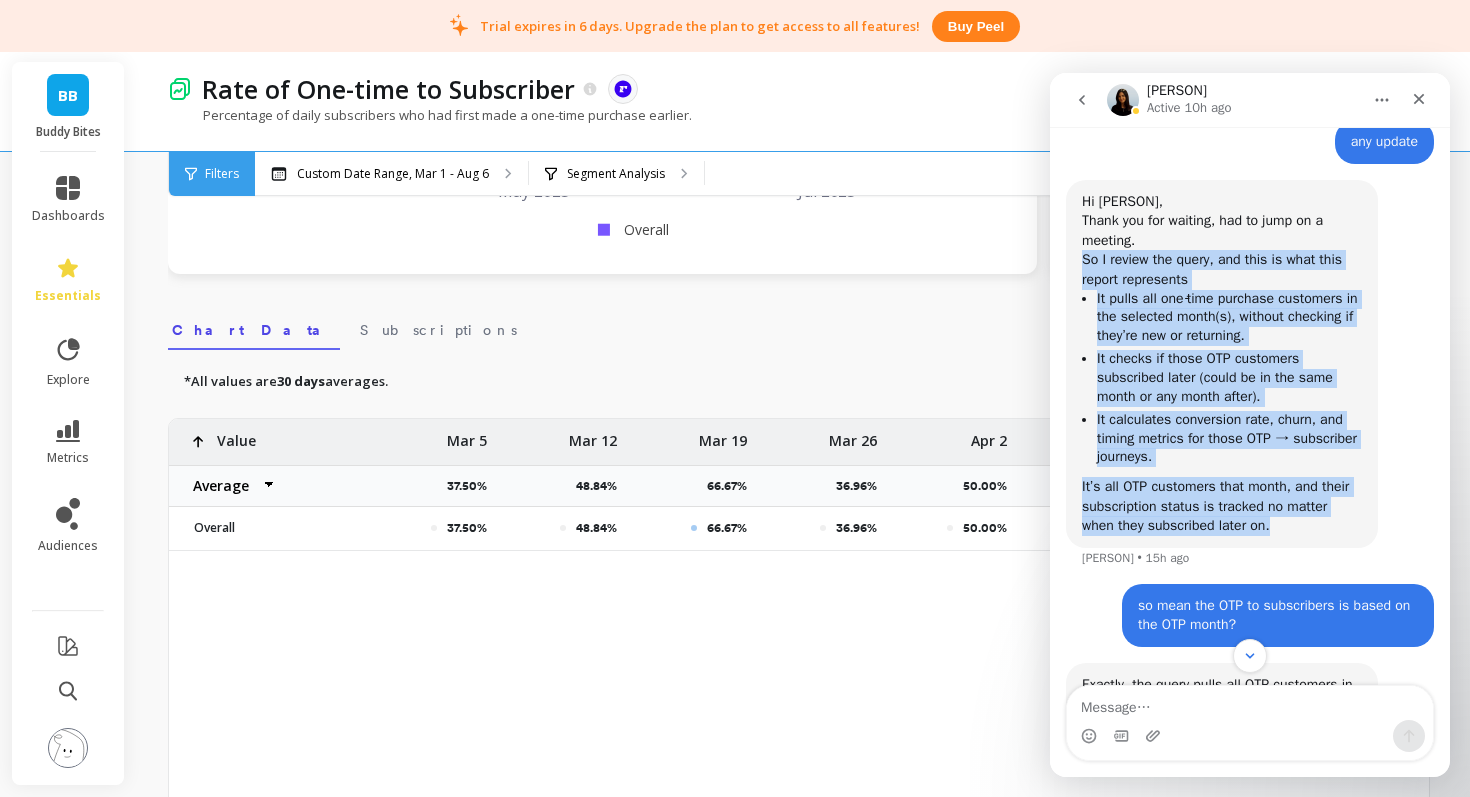 scroll, scrollTop: 1608, scrollLeft: 0, axis: vertical 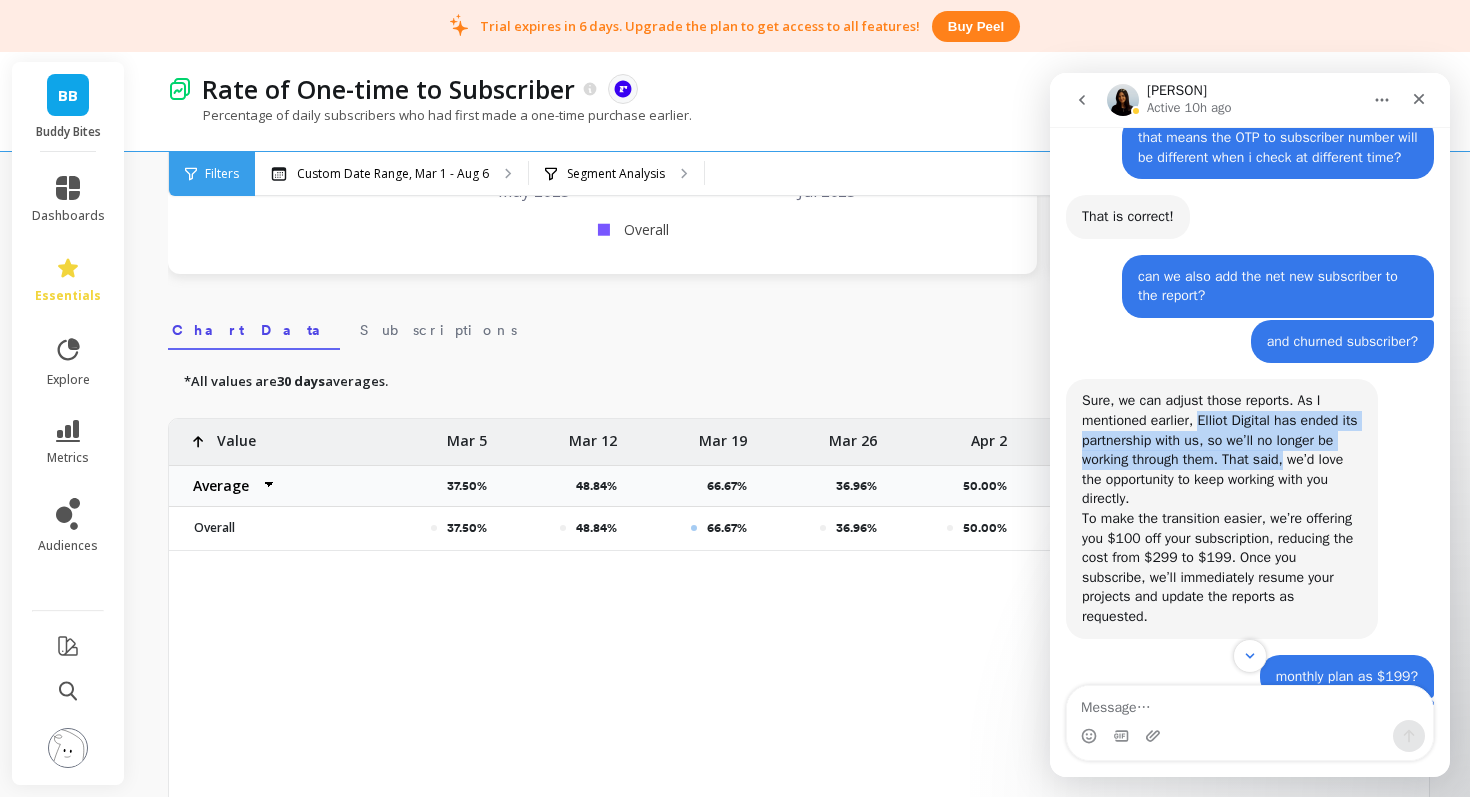 drag, startPoint x: 1201, startPoint y: 460, endPoint x: 1314, endPoint y: 497, distance: 118.90332 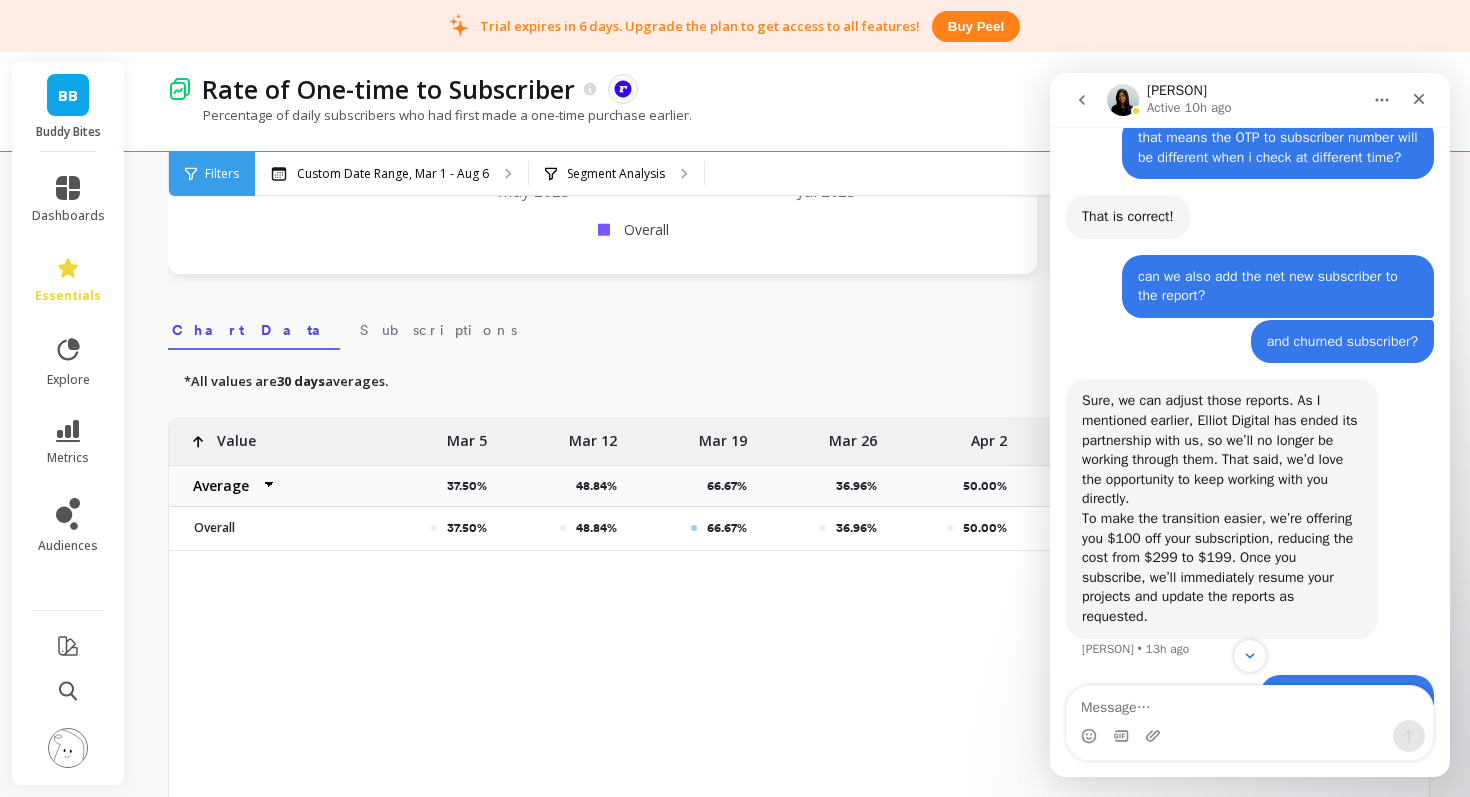 click on "Sure, we can adjust those reports. As I mentioned earlier, Elliot Digital has ended its partnership with us, so we’ll no longer be working through them. That said, we’d love the opportunity to keep working with you directly. To make the transition easier, we’re offering you $[PRICE] off your subscription, reducing the cost from $[PRICE] to $[PRICE]. Once you subscribe, we’ll immediately resume your projects and update the reports as requested. [NAME]    •   13h ago" at bounding box center [1250, 526] 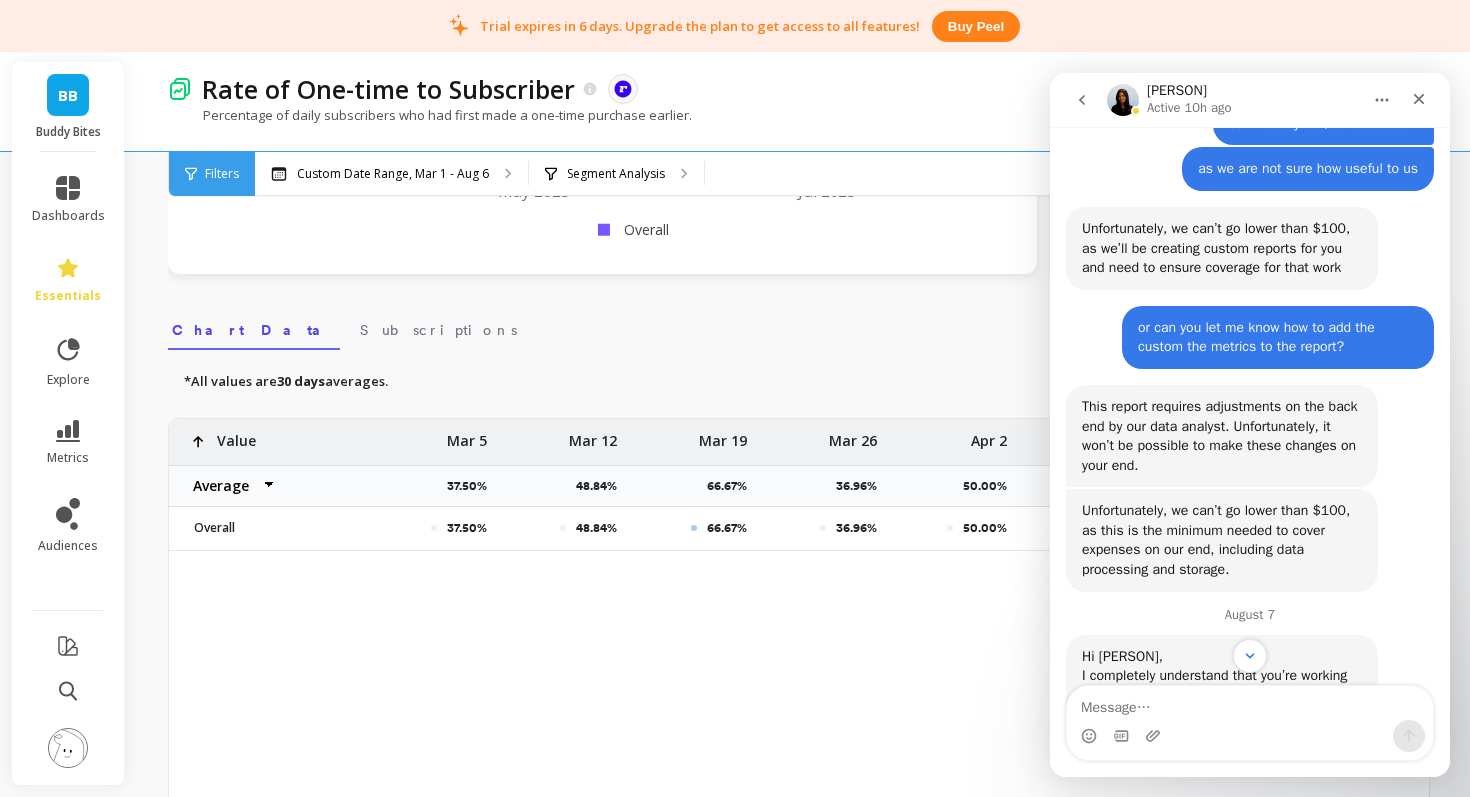 scroll, scrollTop: 3103, scrollLeft: 0, axis: vertical 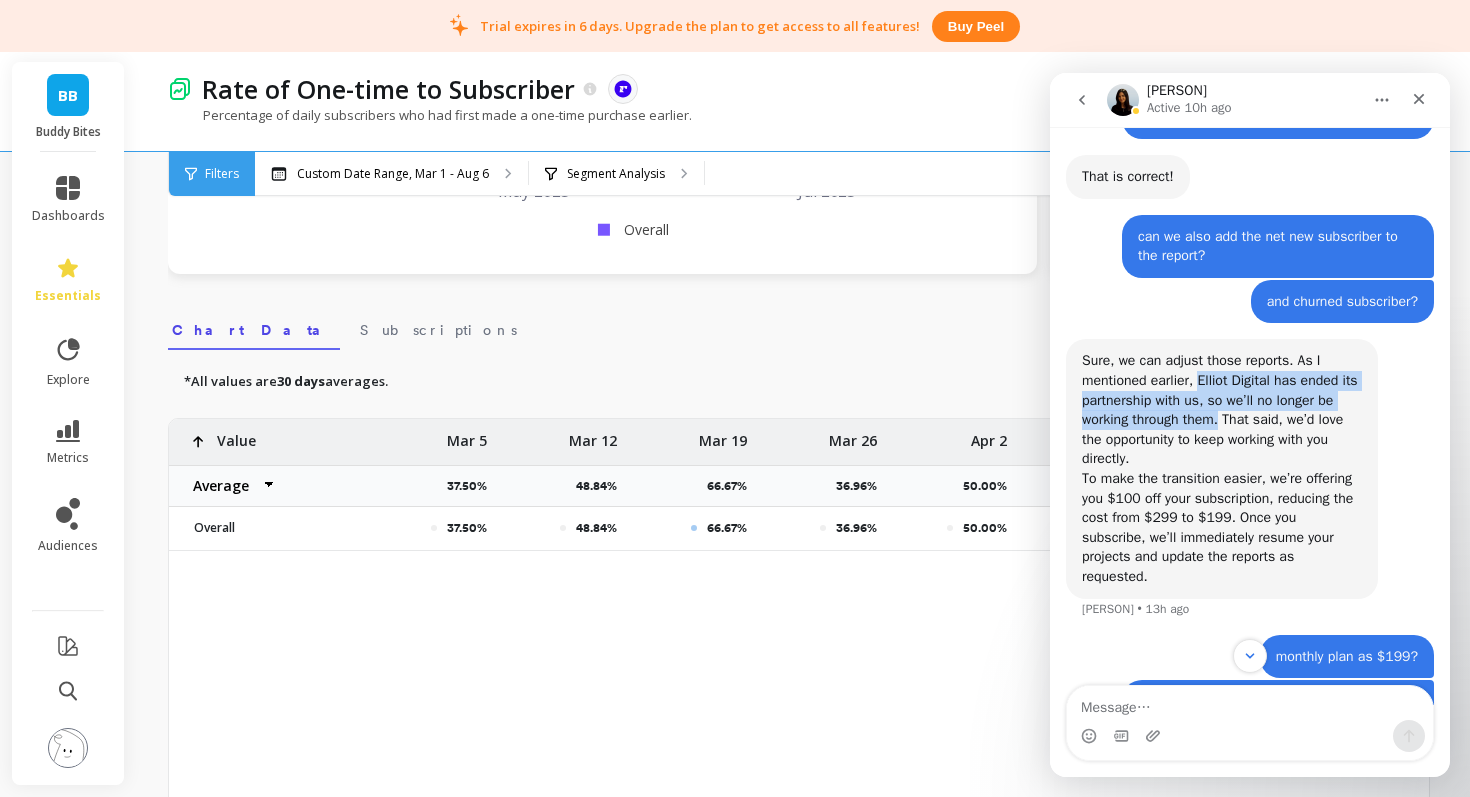 drag, startPoint x: 1200, startPoint y: 419, endPoint x: 1246, endPoint y: 463, distance: 63.655323 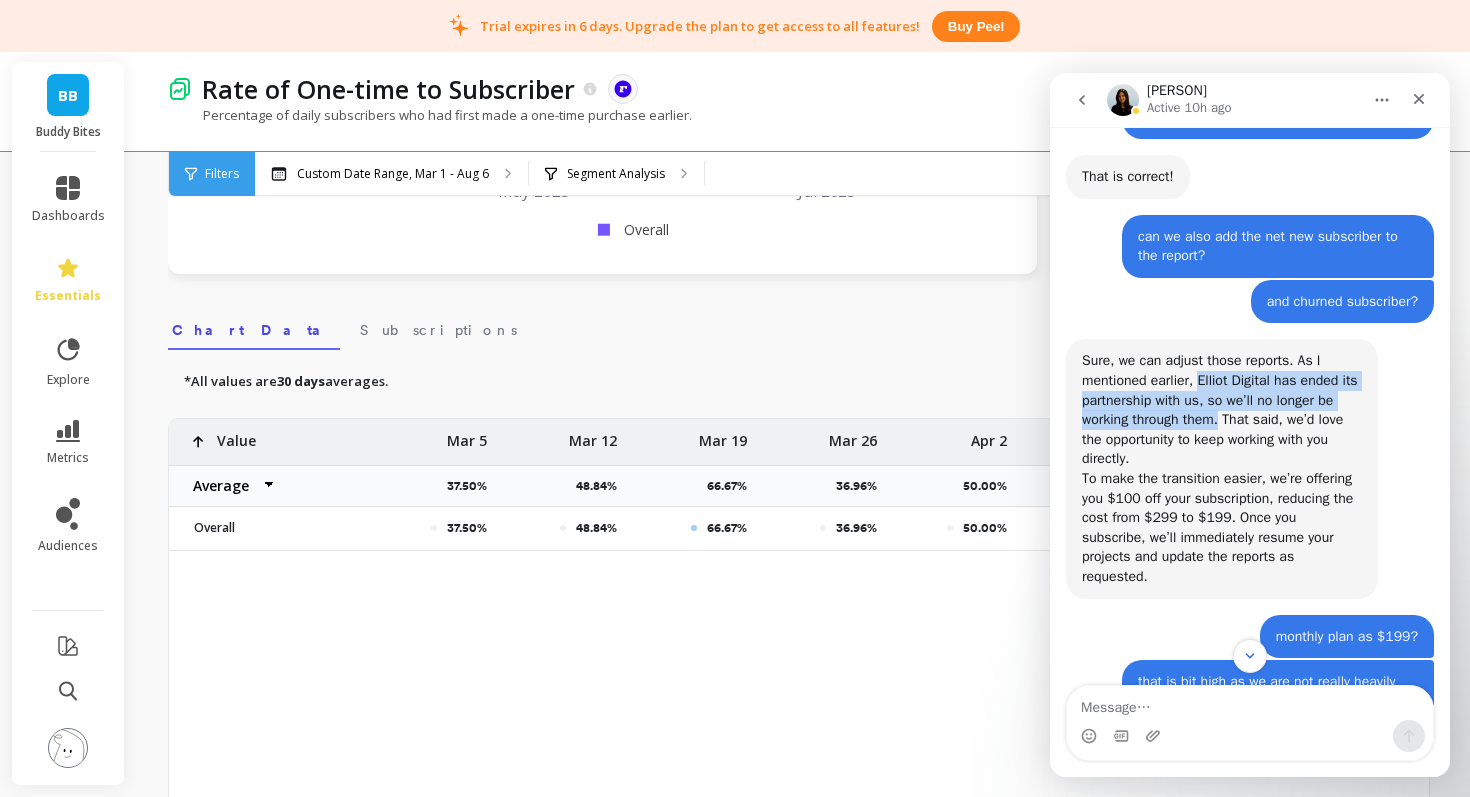 copy on "Elliot Digital has ended its partnership with us, so we’ll no longer be working through them." 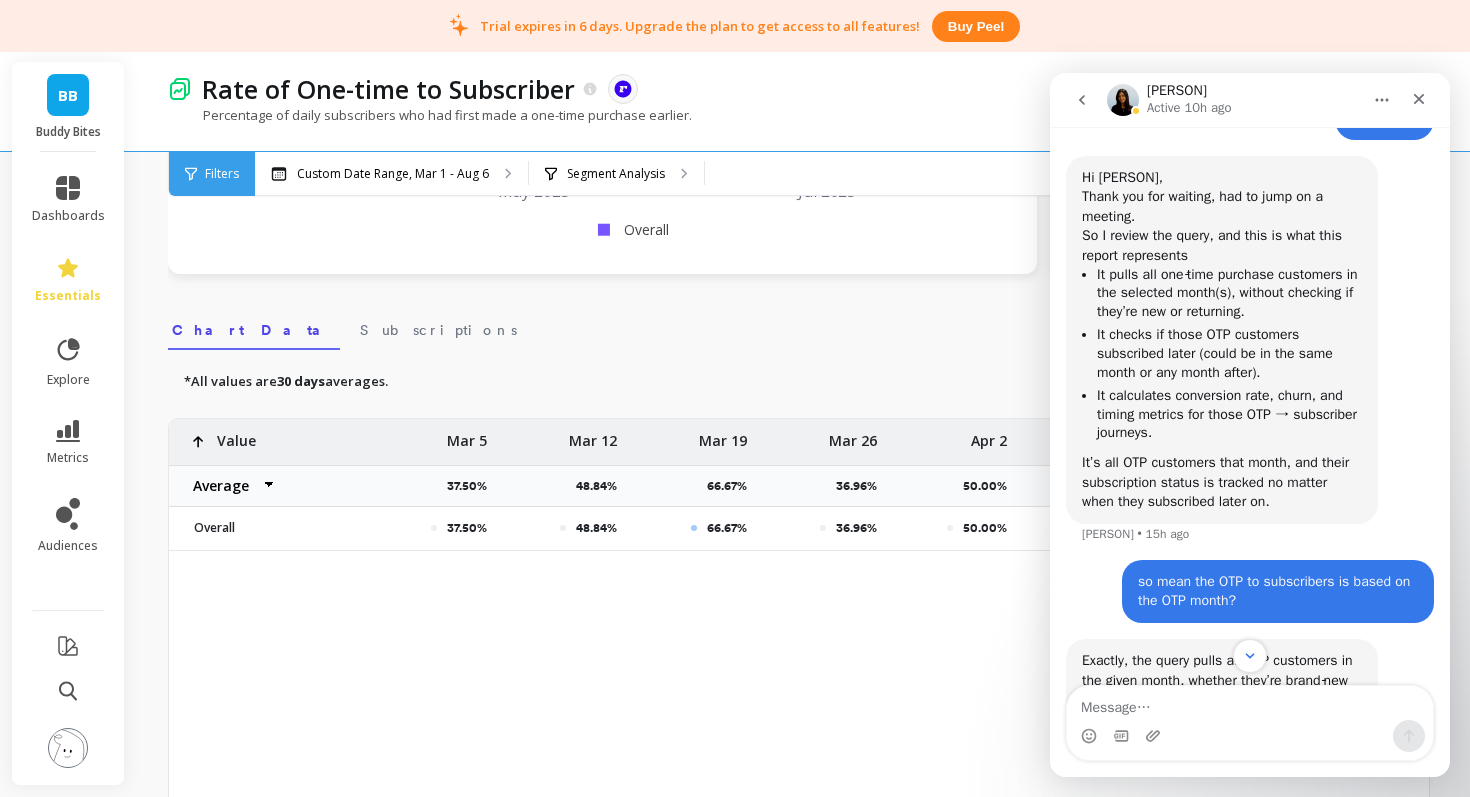 scroll, scrollTop: 1616, scrollLeft: 0, axis: vertical 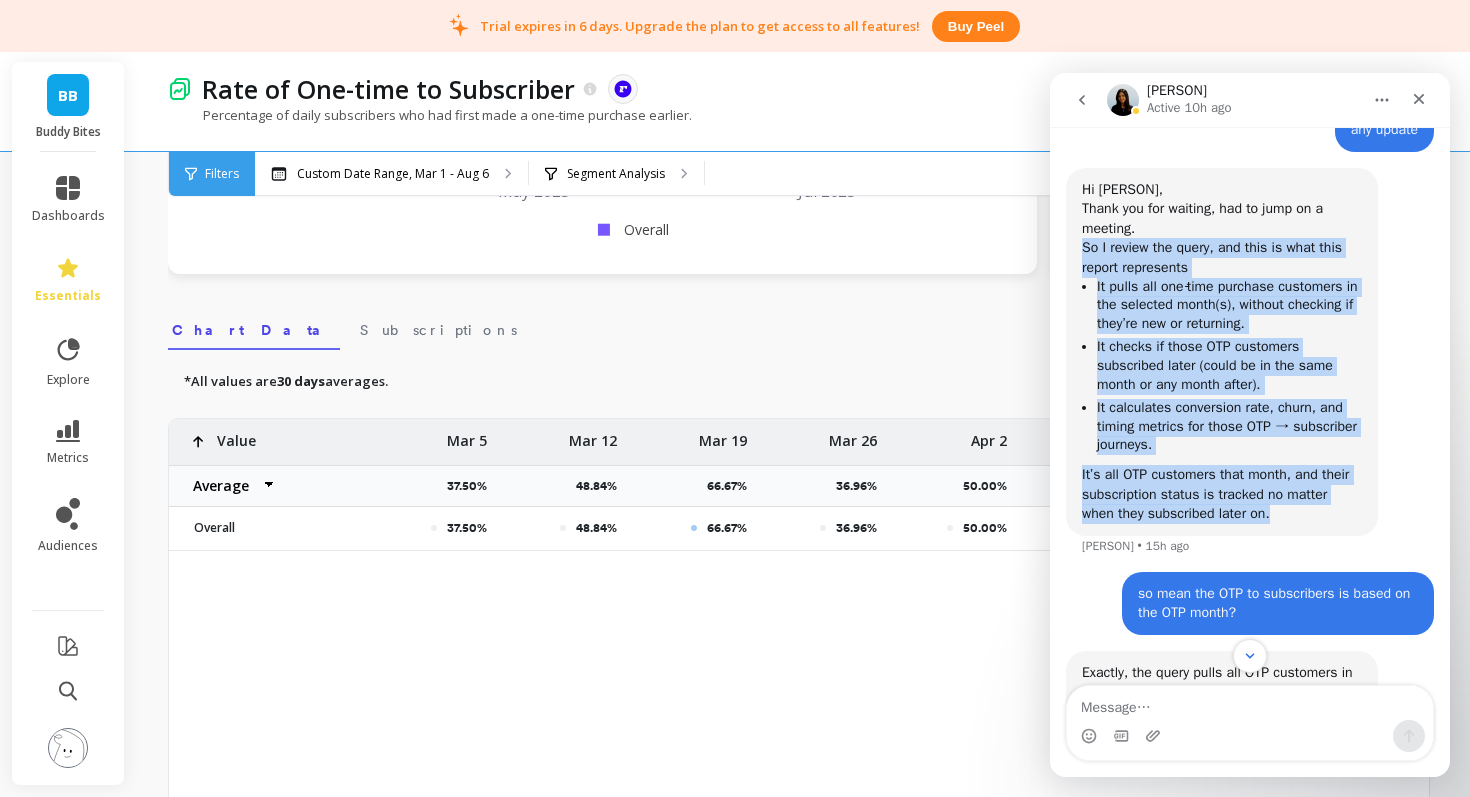 drag, startPoint x: 1083, startPoint y: 270, endPoint x: 1315, endPoint y: 539, distance: 355.22528 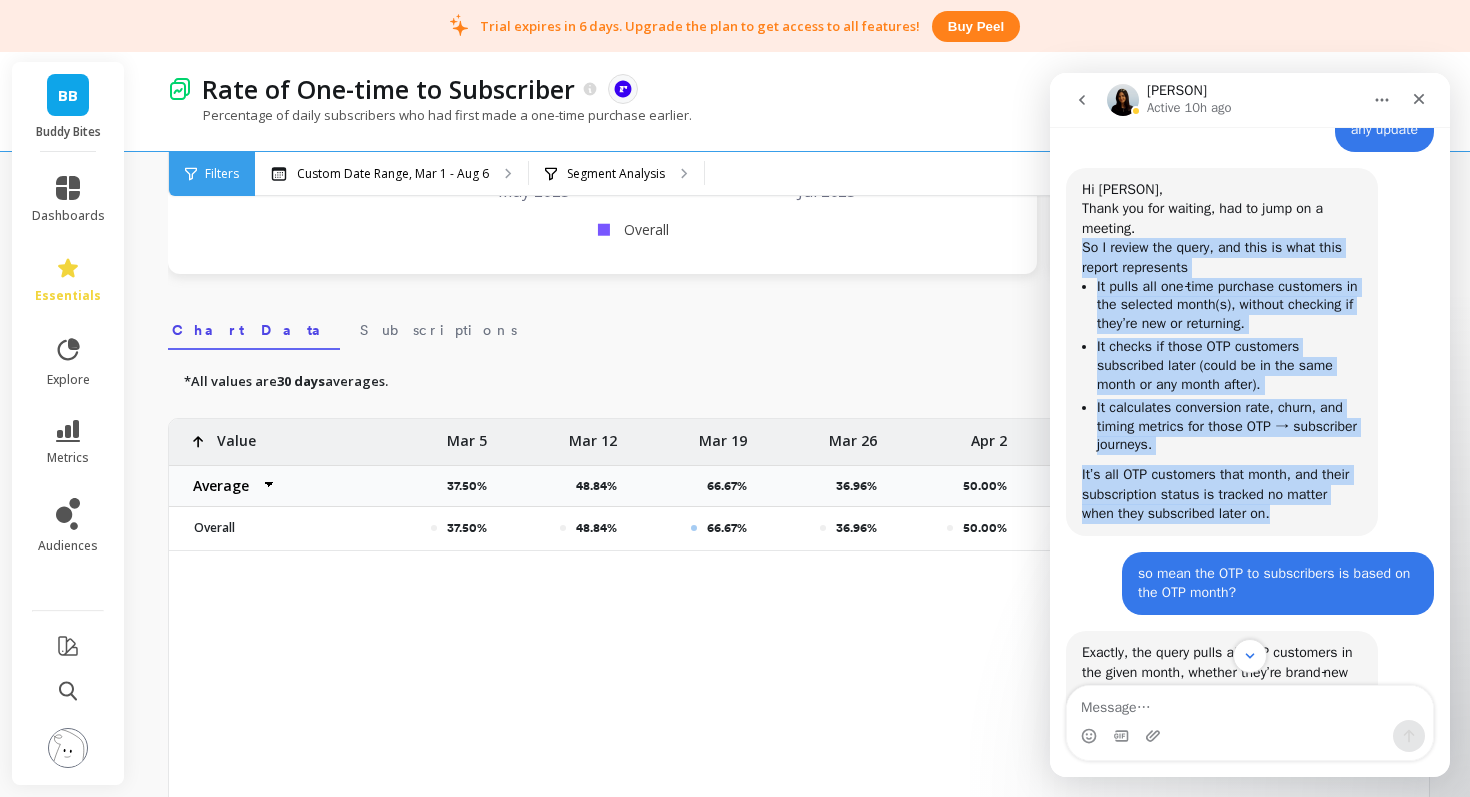 copy on "So I review the query, and this is what this report represents  It pulls all one‑time purchase customers in the selected month(s), without checking if they’re new or returning.  It checks if those OTP customers subscribed later (could be in the same month or any month after).  It calculates conversion rate, churn, and timing metrics for those OTP → subscriber journeys. It’s all OTP customers that month, and their subscription status is tracked no matter when they subscribed later on." 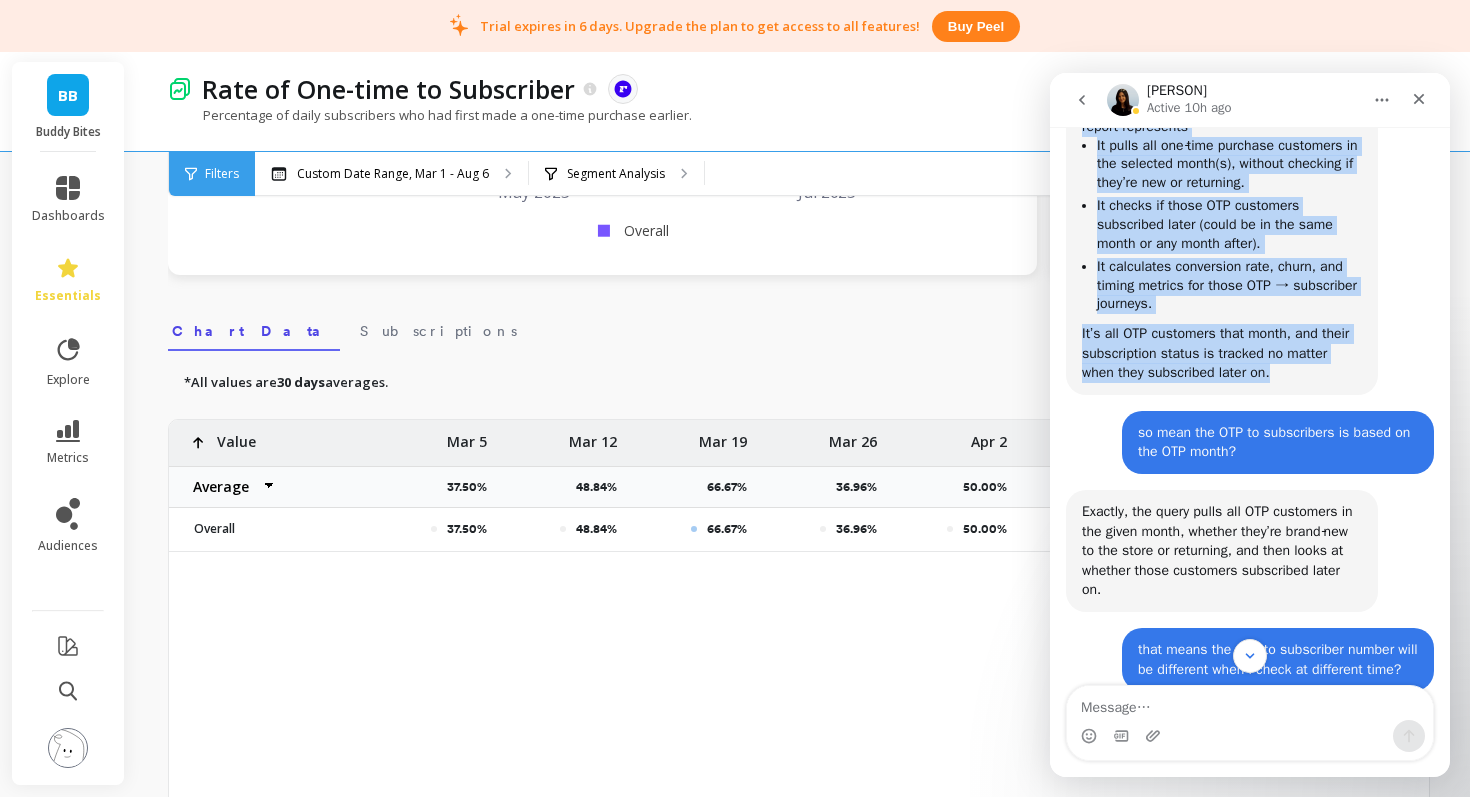 scroll, scrollTop: 1810, scrollLeft: 0, axis: vertical 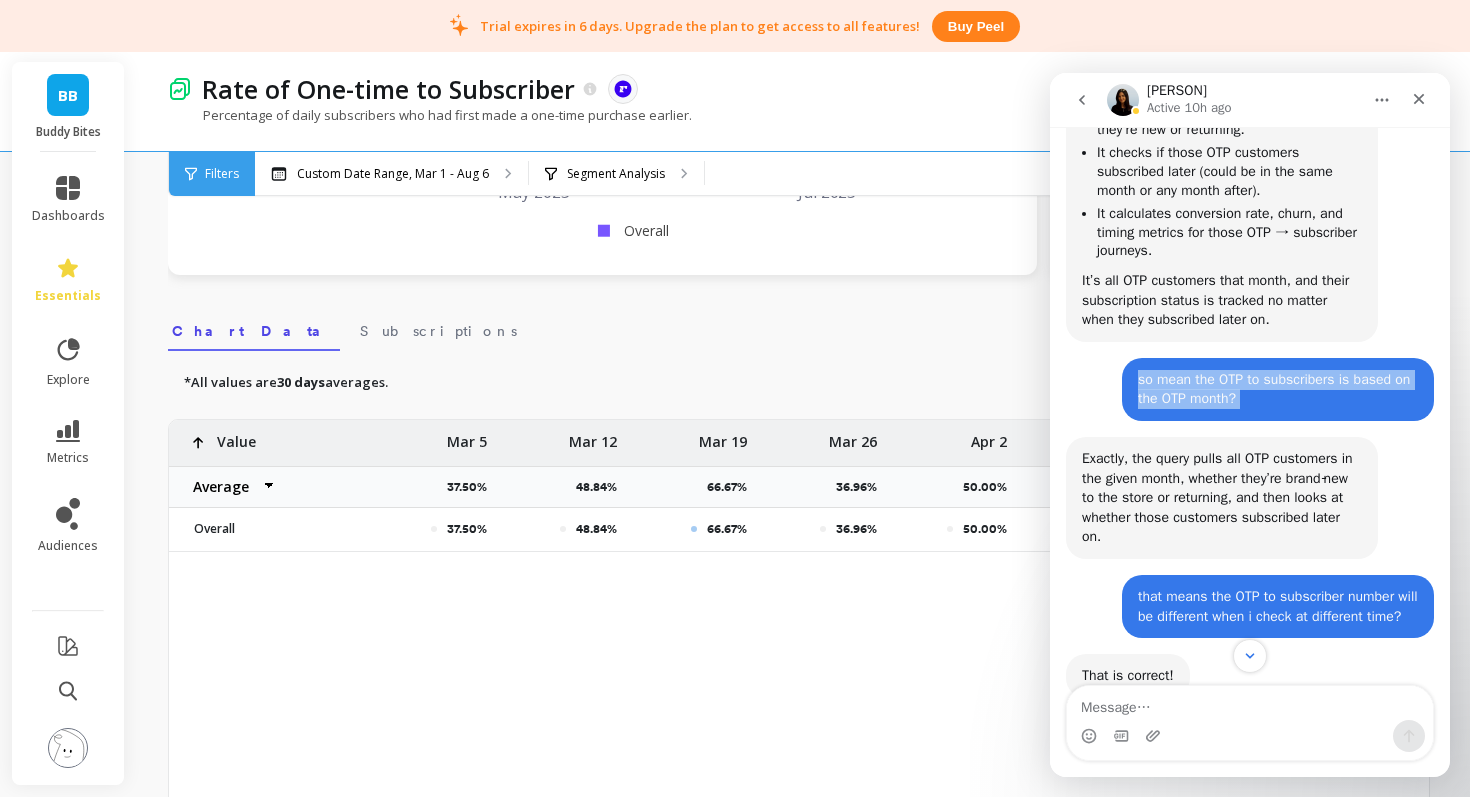 drag, startPoint x: 1139, startPoint y: 399, endPoint x: 1270, endPoint y: 430, distance: 134.61798 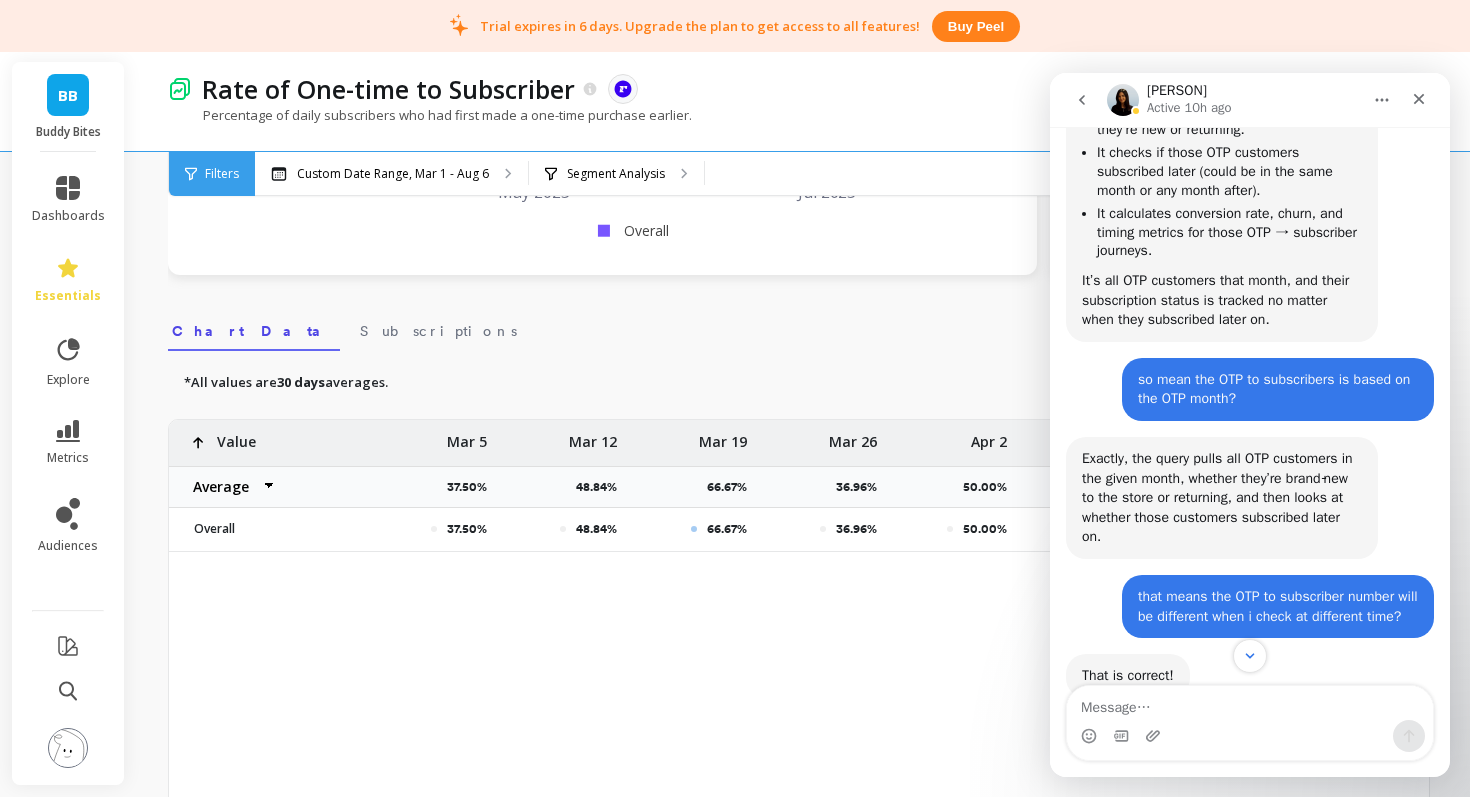click on "Exactly, the query pulls all OTP customers in the given month, whether they’re brand‑new to the store or returning, and then looks at whether those customers subscribed later on." at bounding box center (1222, 498) 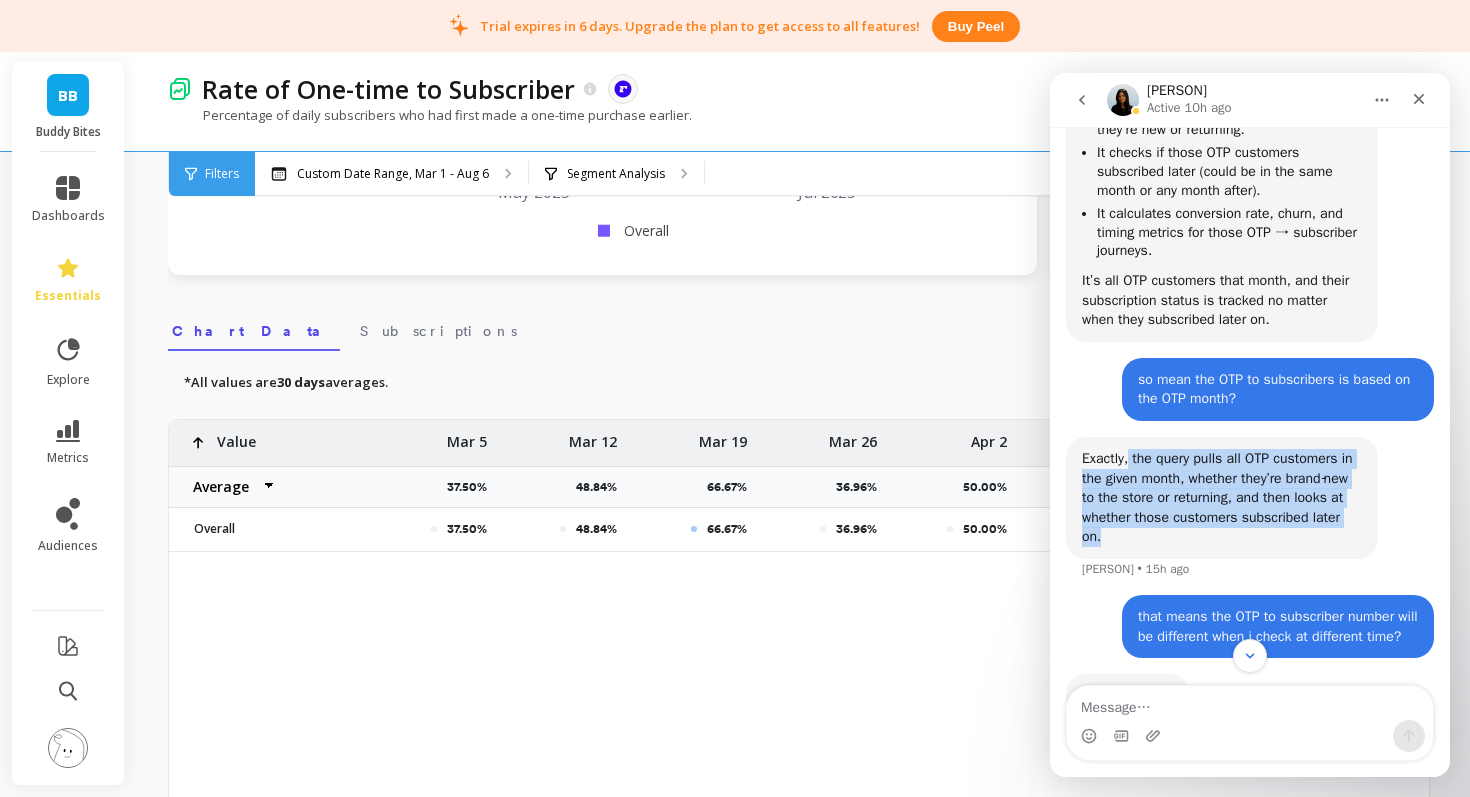 drag, startPoint x: 1132, startPoint y: 478, endPoint x: 1337, endPoint y: 556, distance: 219.33765 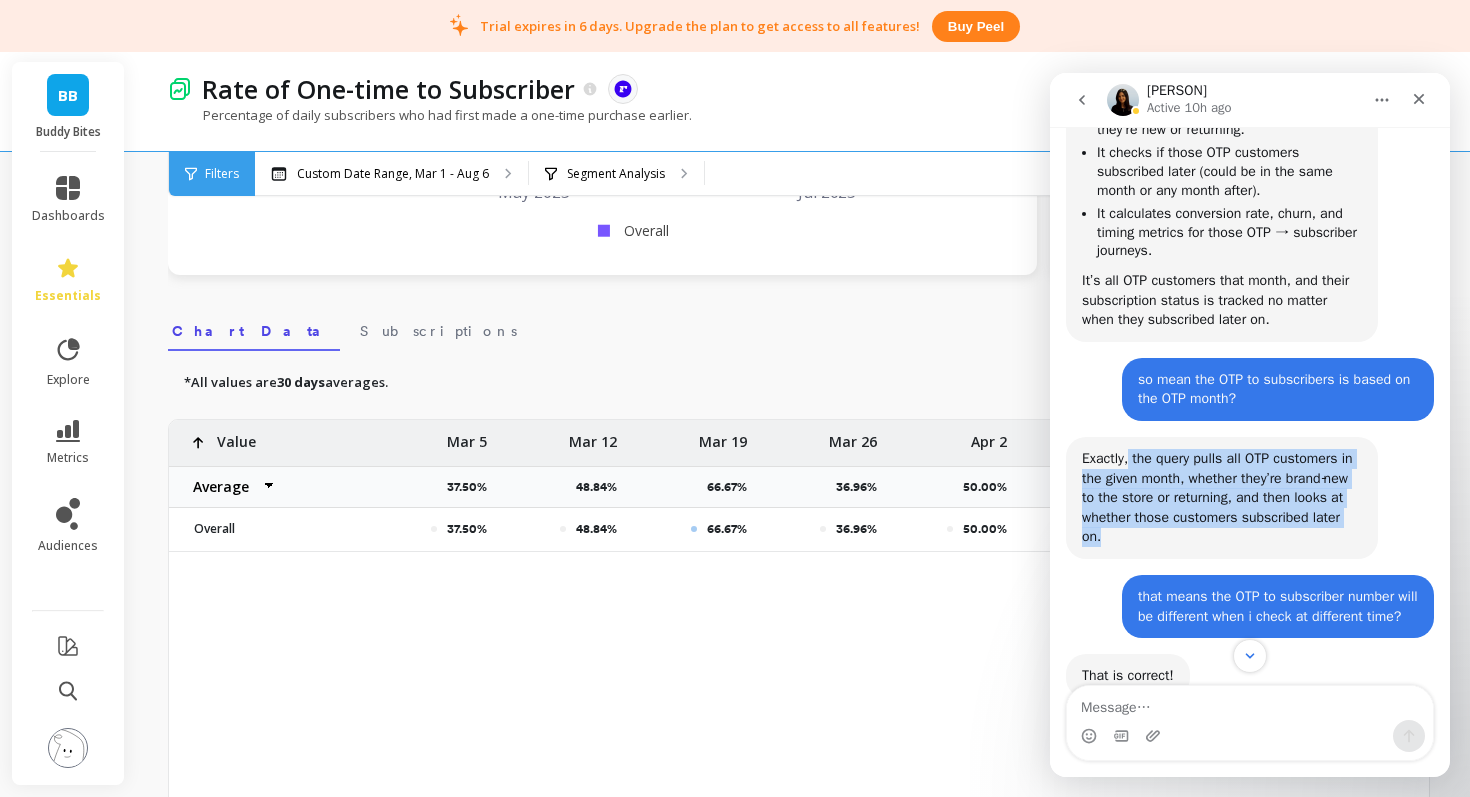 copy on "the query pulls all OTP customers in the given month, whether they’re brand‑new to the store or returning, and then looks at whether those customers subscribed later on." 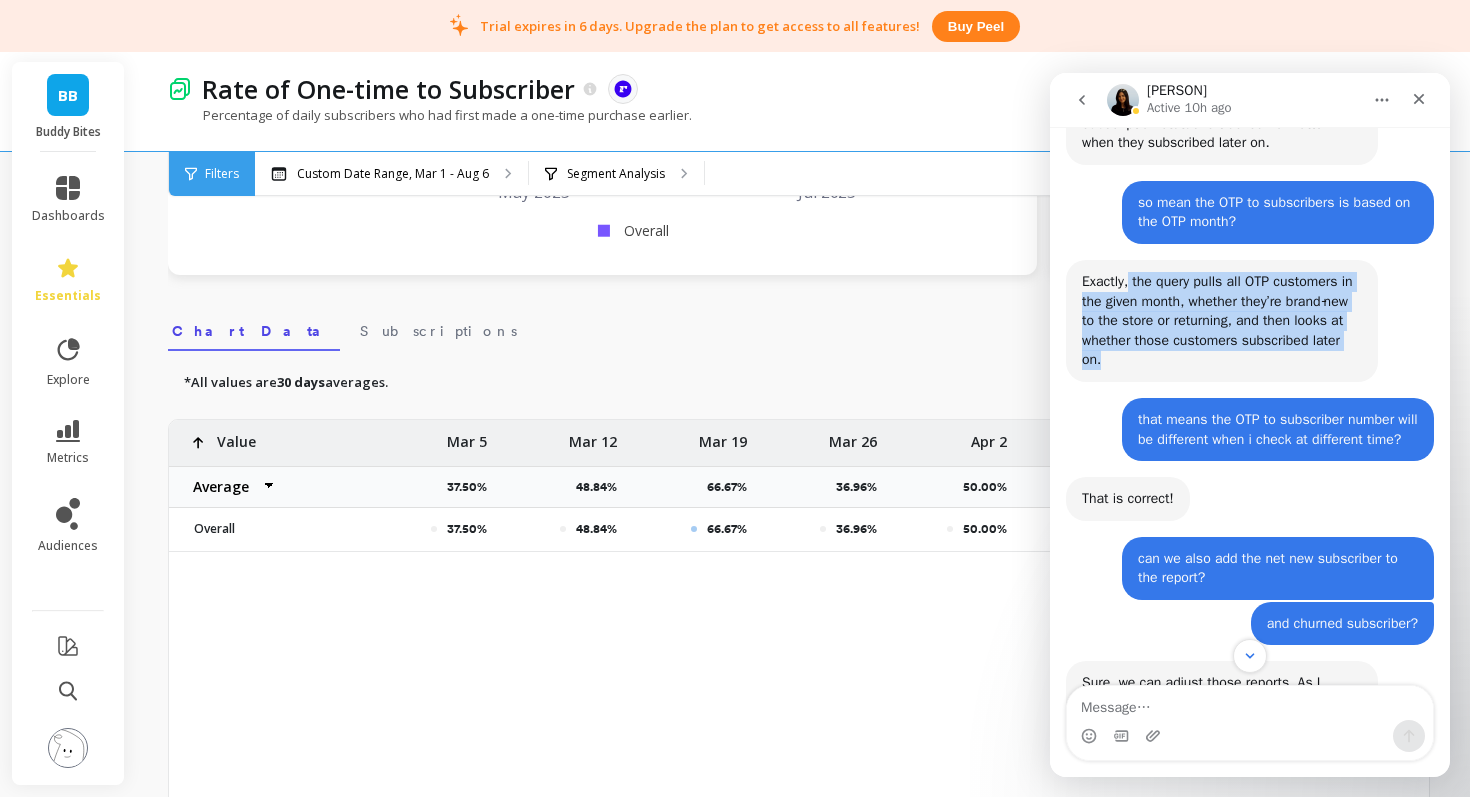 scroll, scrollTop: 2157, scrollLeft: 0, axis: vertical 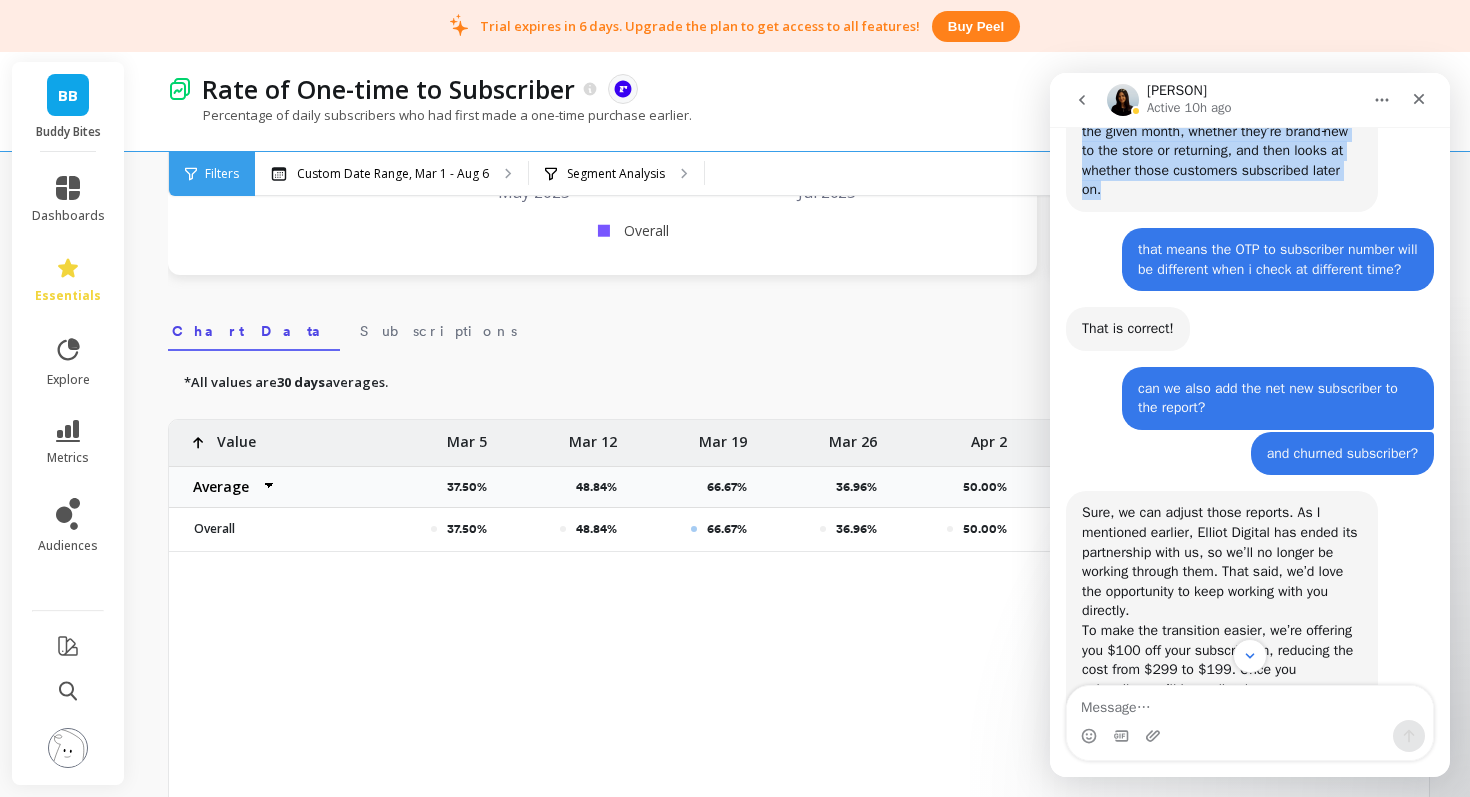 drag, startPoint x: 1138, startPoint y: 269, endPoint x: 1206, endPoint y: 307, distance: 77.89737 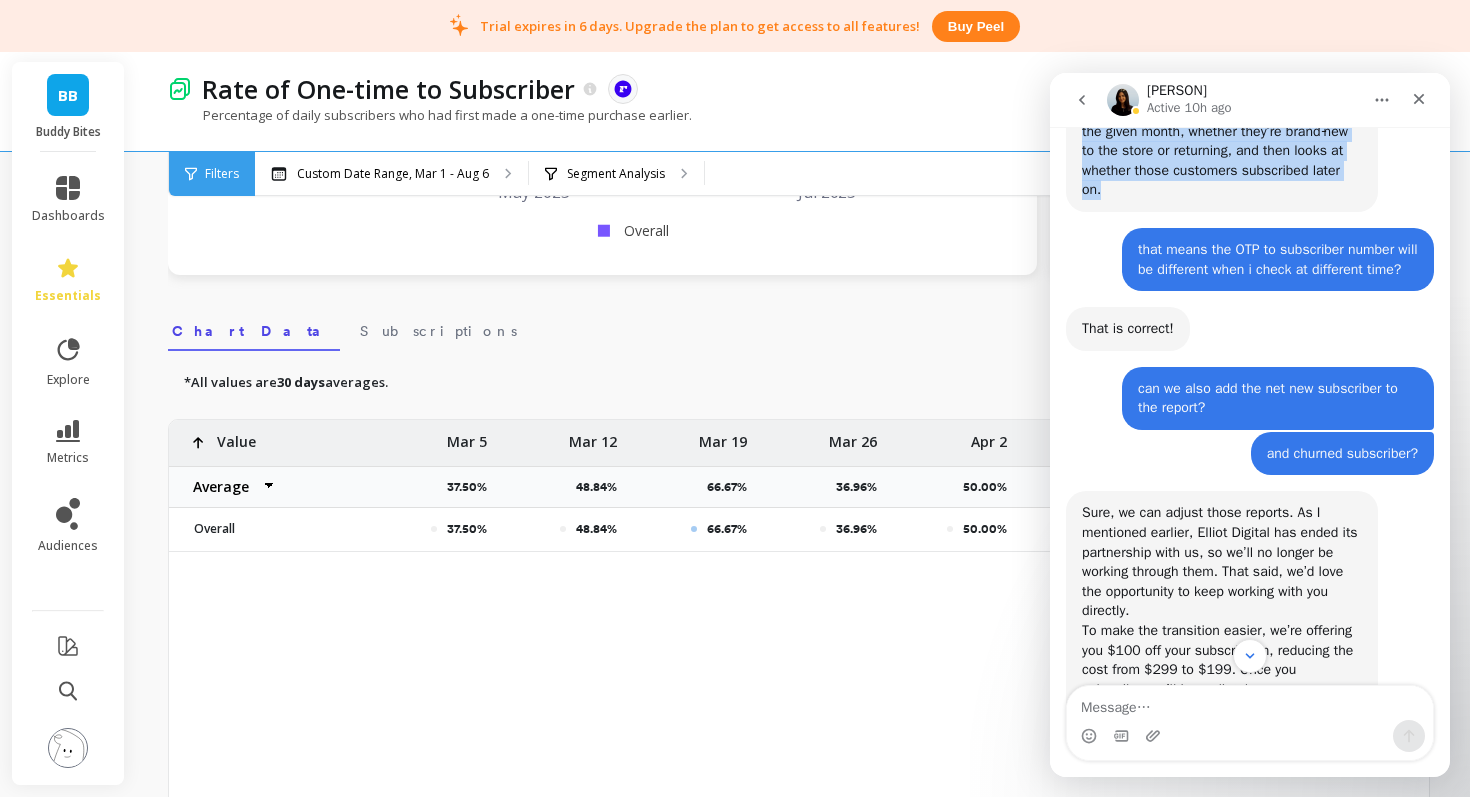 copy on "that means the OTP to subscriber number will be different when i check at different time?" 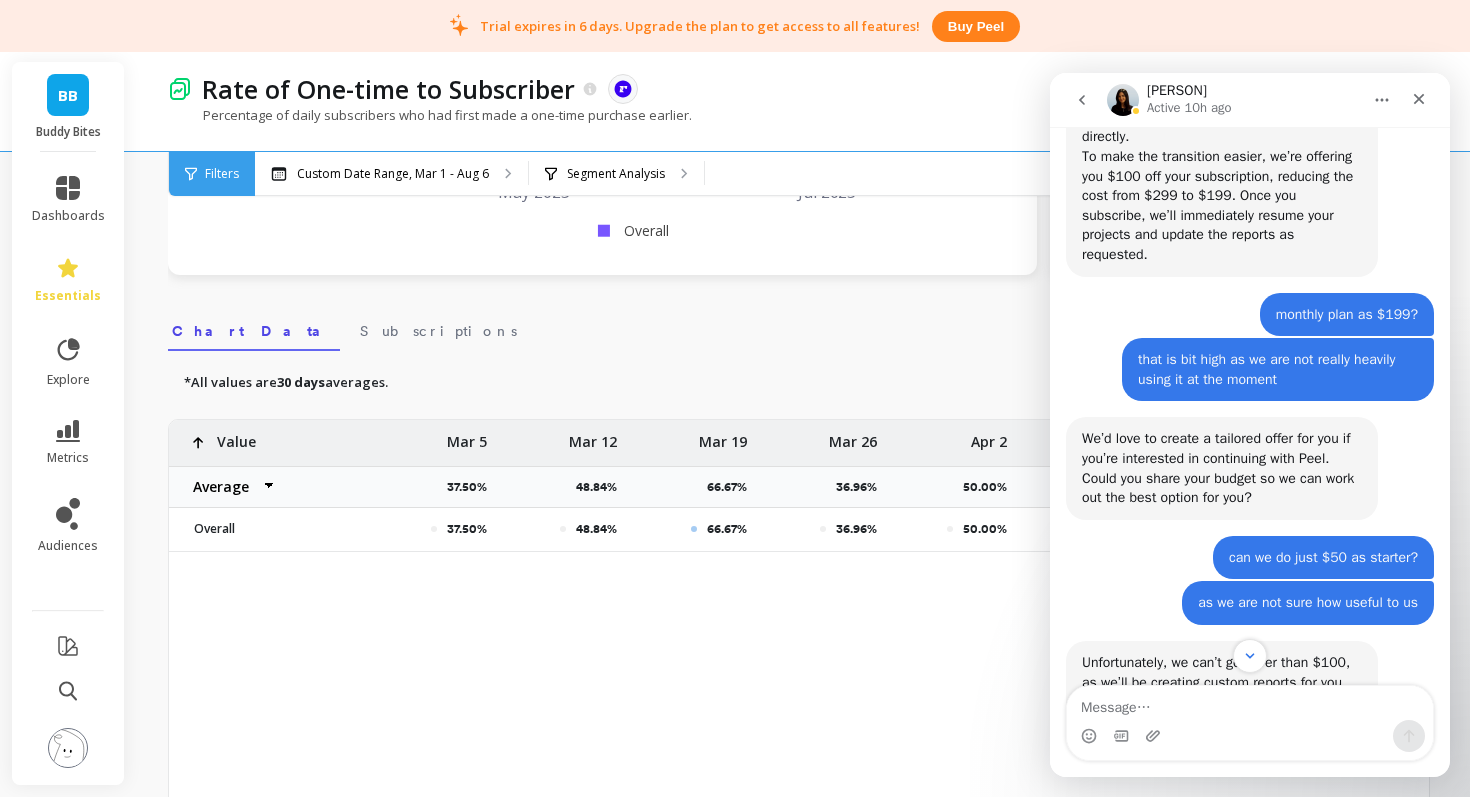 scroll, scrollTop: 2658, scrollLeft: 0, axis: vertical 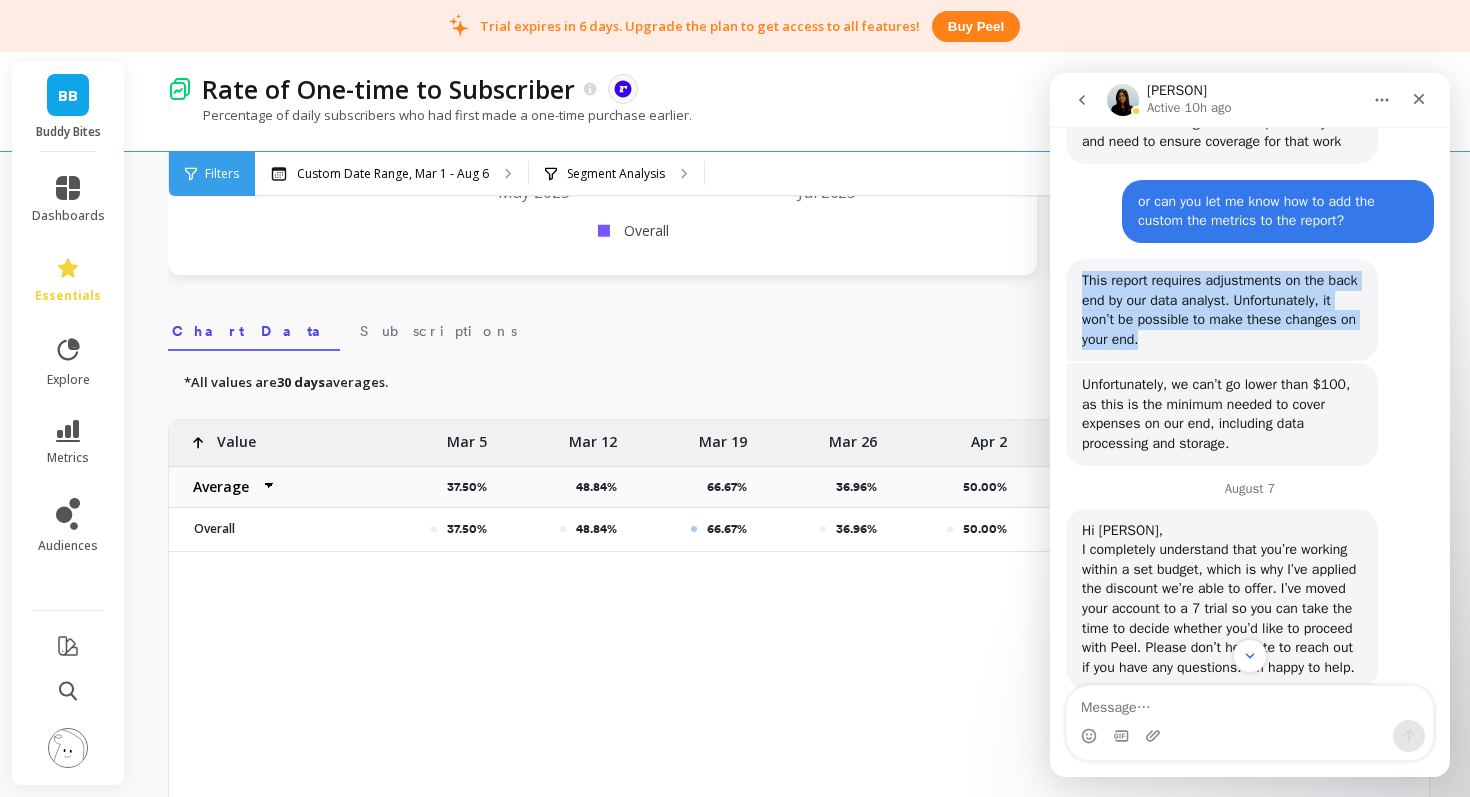 drag, startPoint x: 1081, startPoint y: 339, endPoint x: 1307, endPoint y: 398, distance: 233.5744 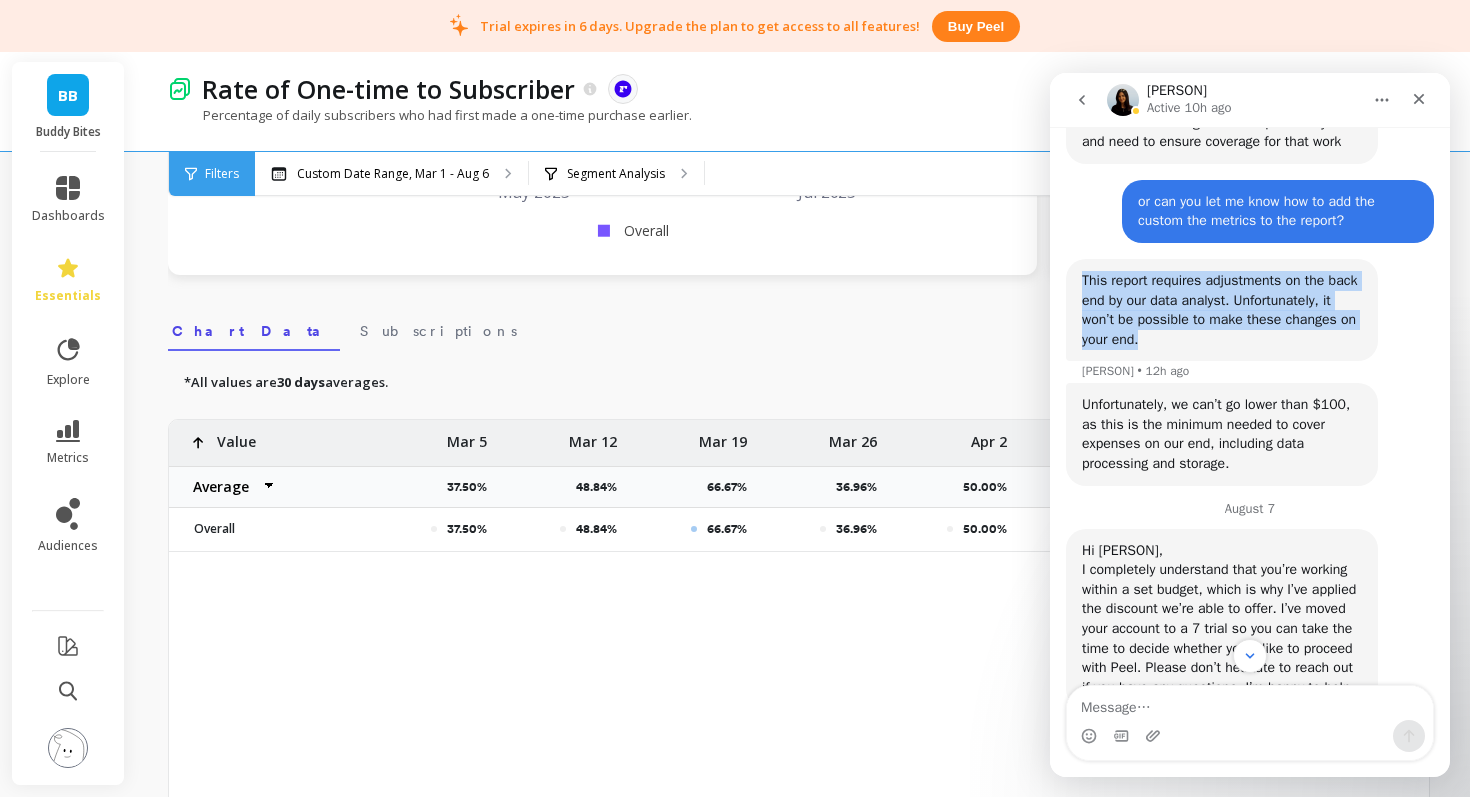 copy on "This report requires adjustments on the back end by our data analyst. Unfortunately, it won’t be possible to make these changes on your end." 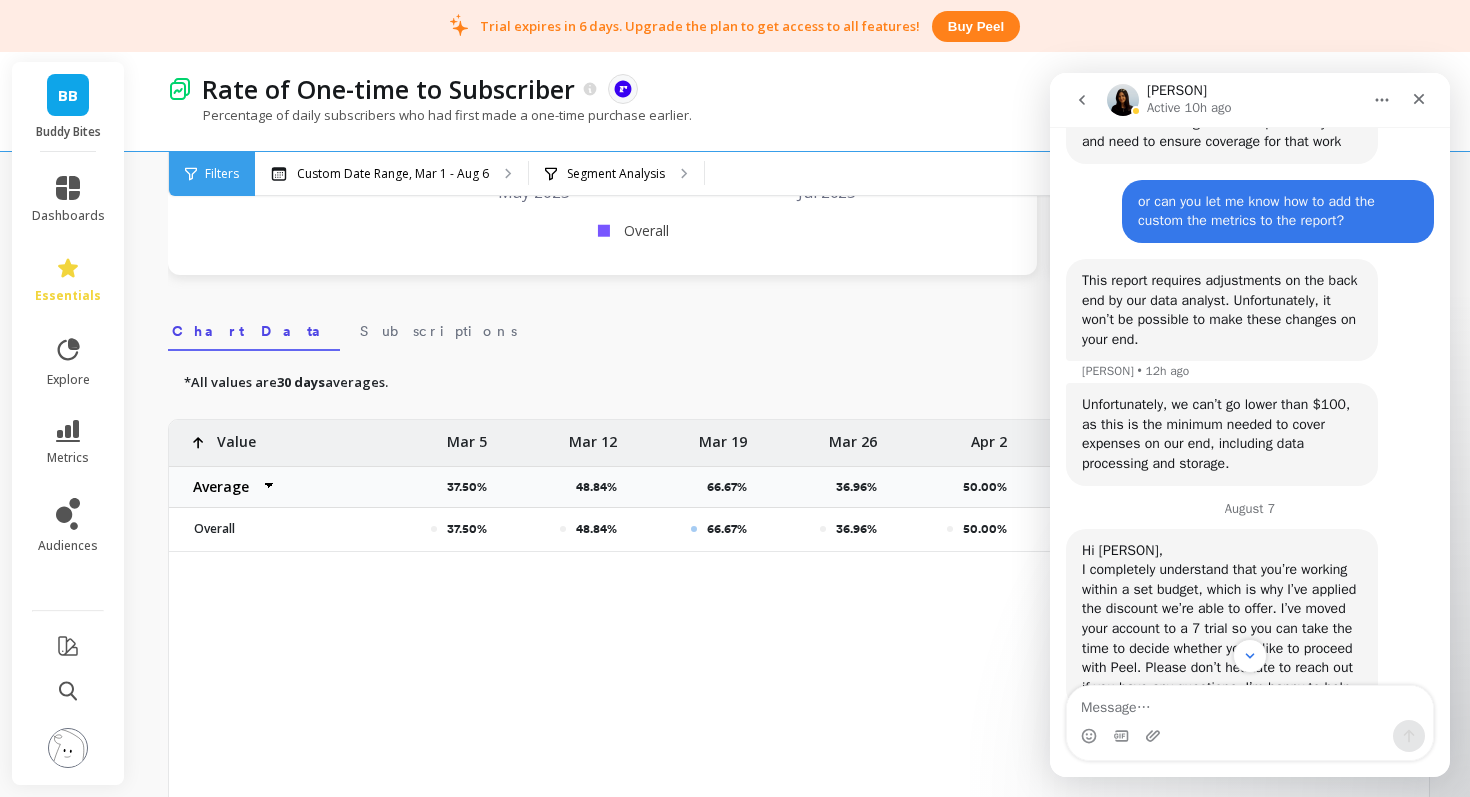 click on "Unfortunately, we can’t go lower than $100, as this is the minimum needed to cover expenses on our end, including data processing and storage." at bounding box center [1222, 434] 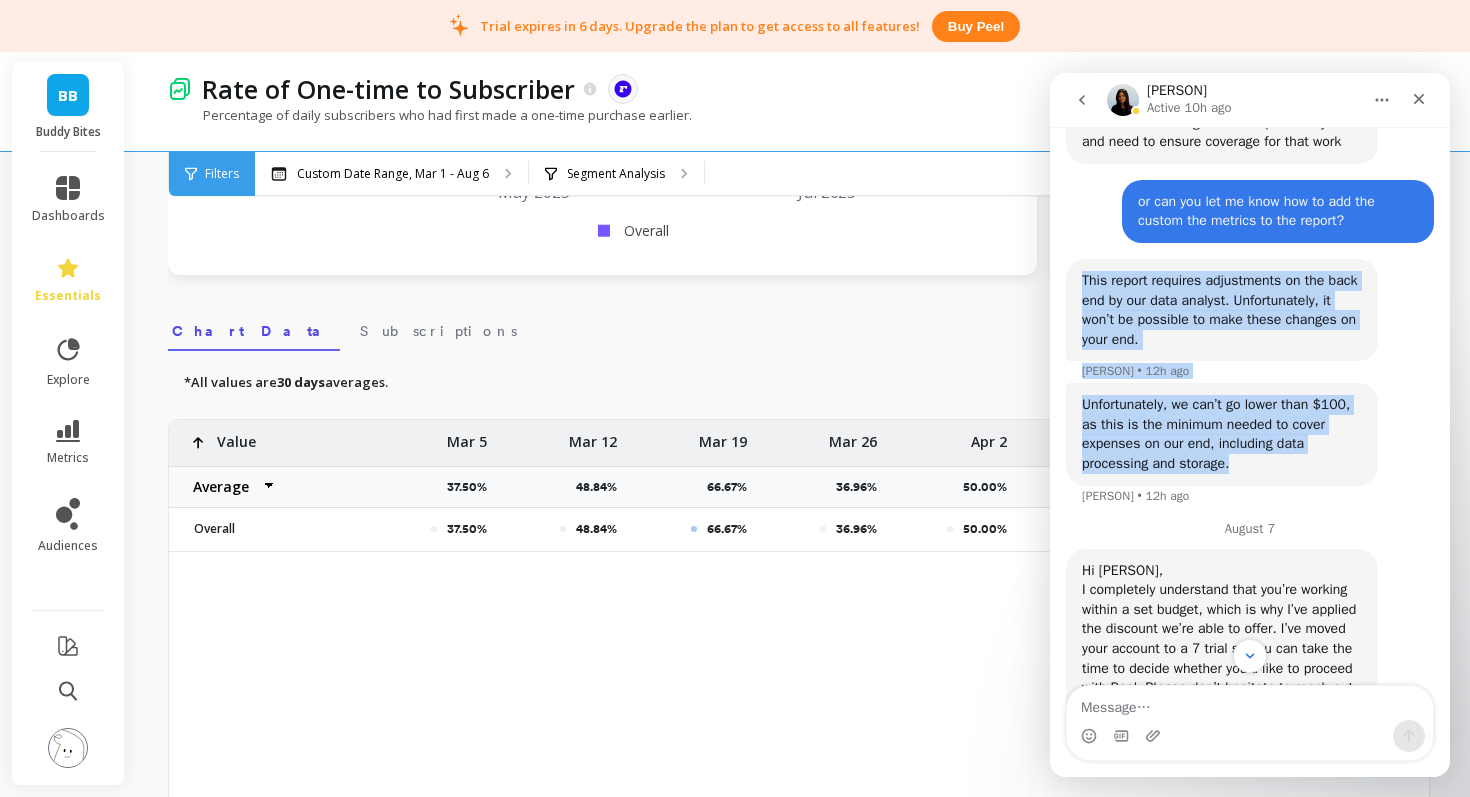 drag, startPoint x: 1087, startPoint y: 334, endPoint x: 1321, endPoint y: 559, distance: 324.6244 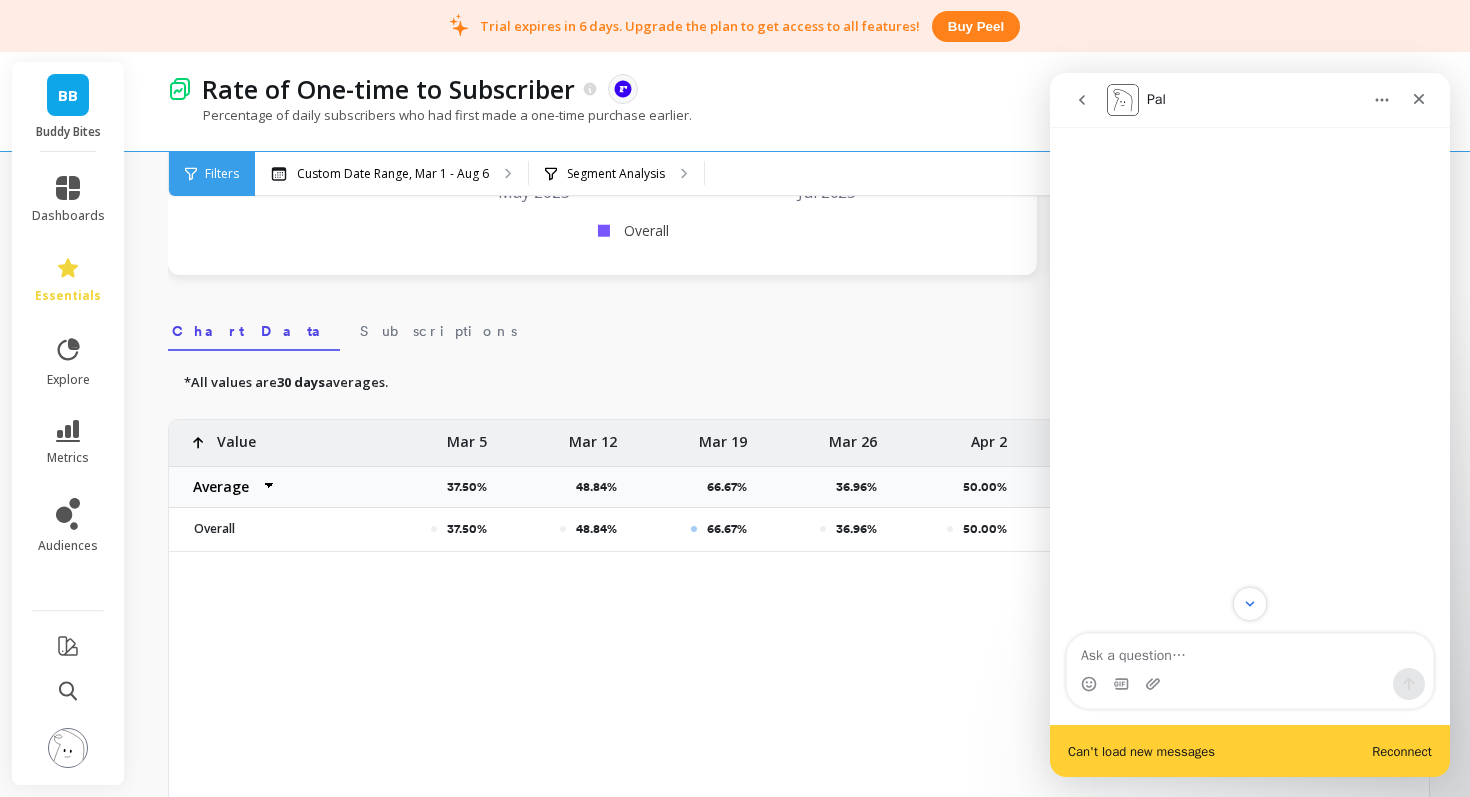 scroll, scrollTop: 0, scrollLeft: 0, axis: both 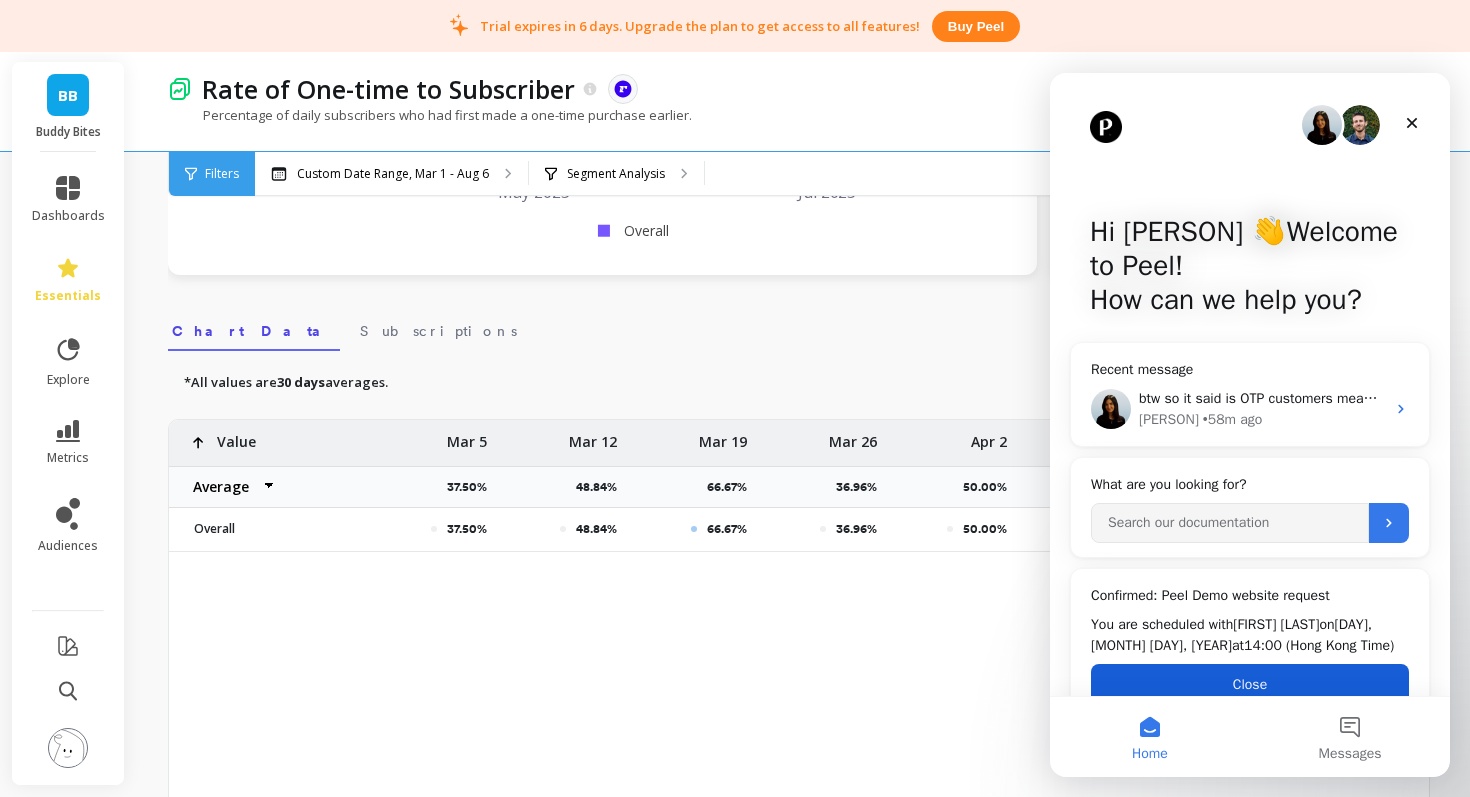 click on "Close" at bounding box center [1250, 684] 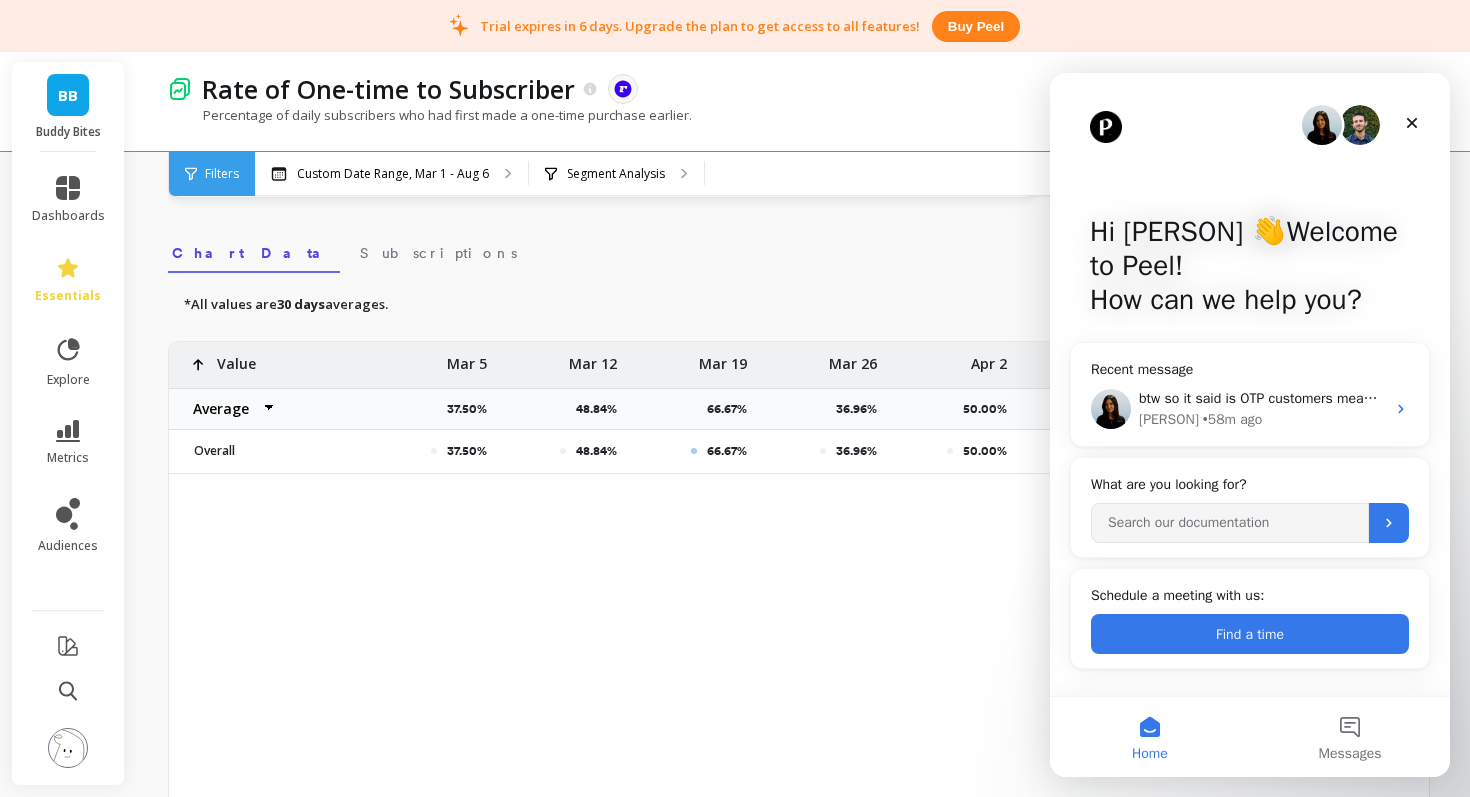 scroll, scrollTop: 627, scrollLeft: 0, axis: vertical 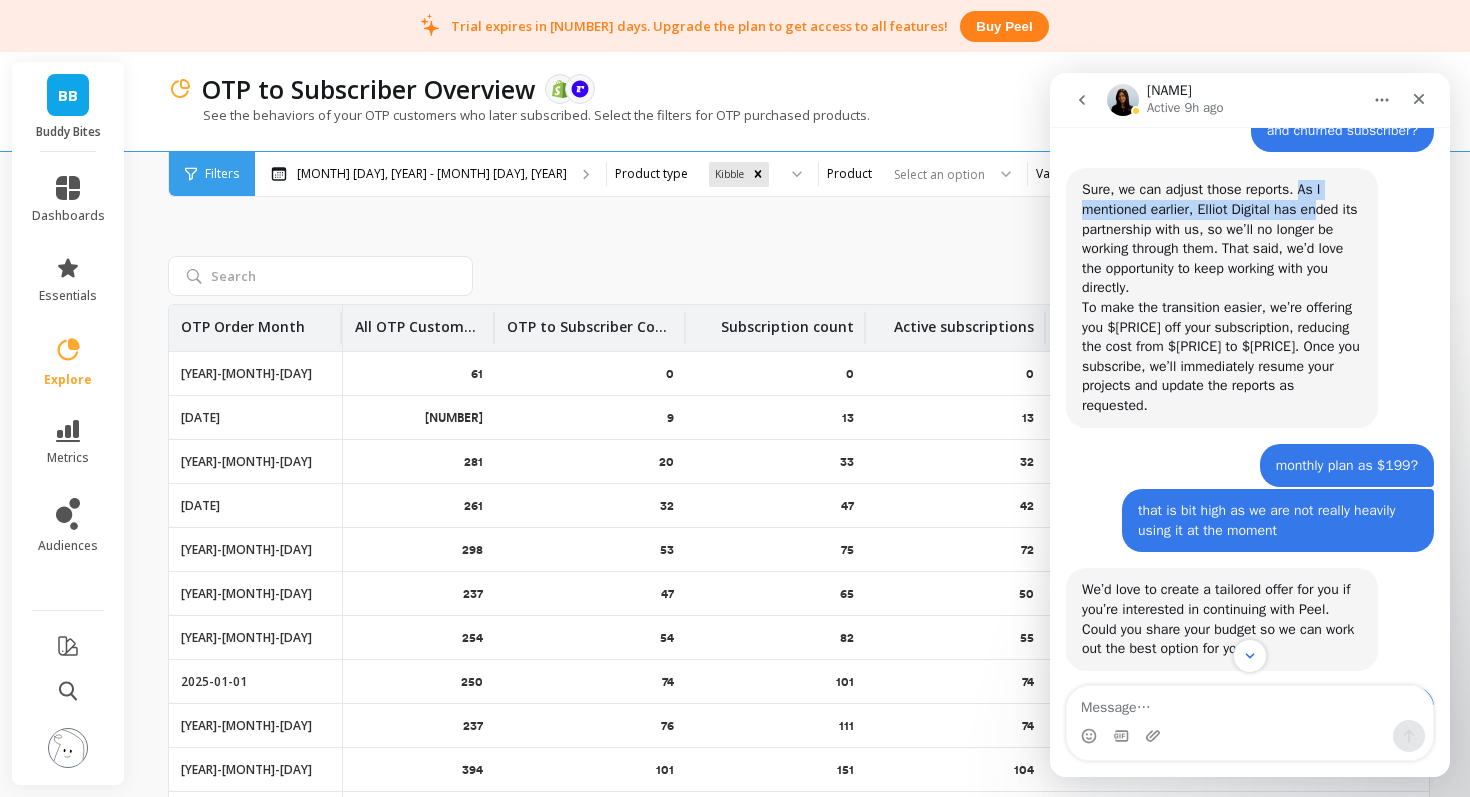 drag, startPoint x: 1307, startPoint y: 230, endPoint x: 1327, endPoint y: 258, distance: 34.4093 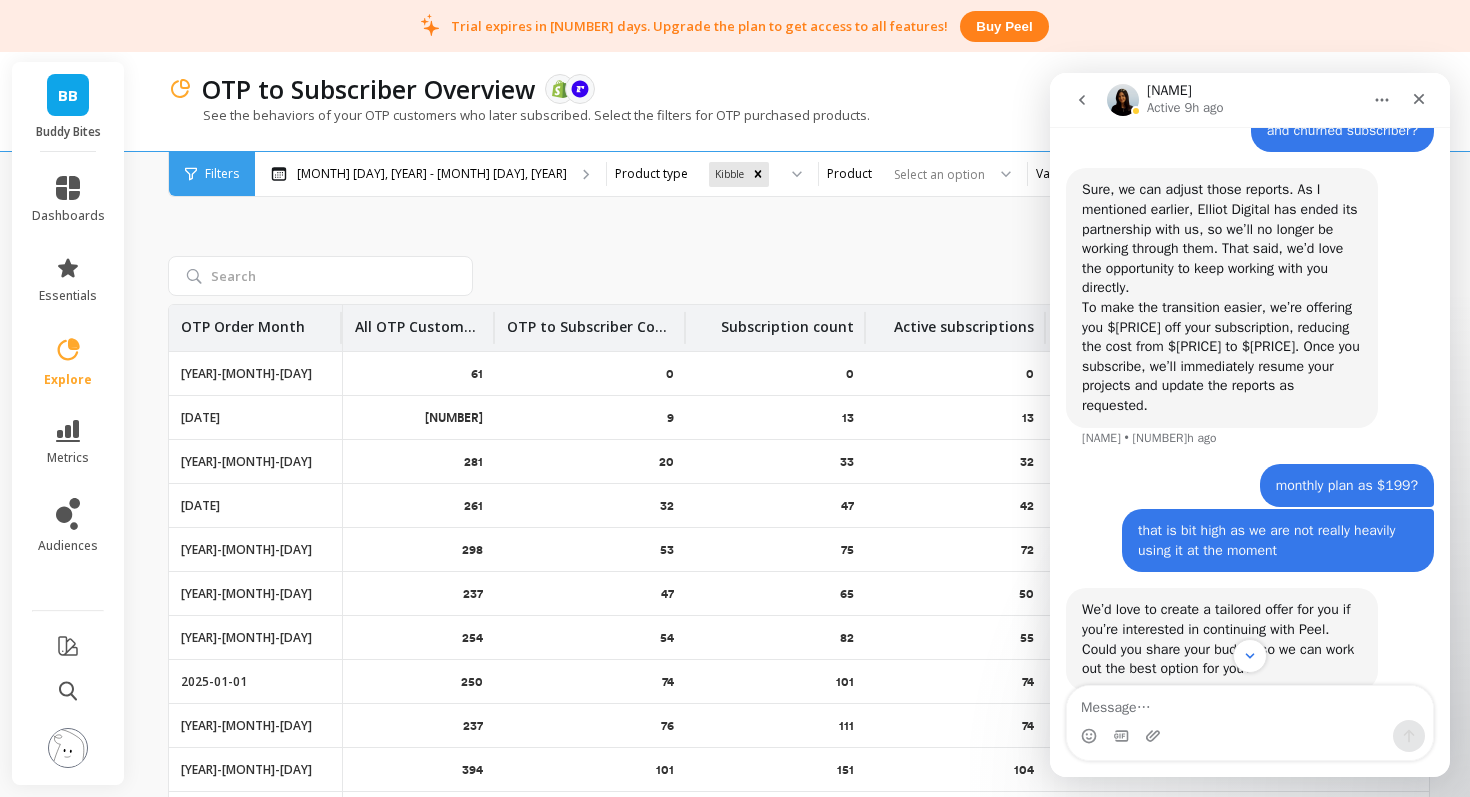 click on "Sure, we can adjust those reports. As I mentioned earlier, Elliot Digital has ended its partnership with us, so we’ll no longer be working through them. That said, we’d love the opportunity to keep working with you directly." at bounding box center (1222, 239) 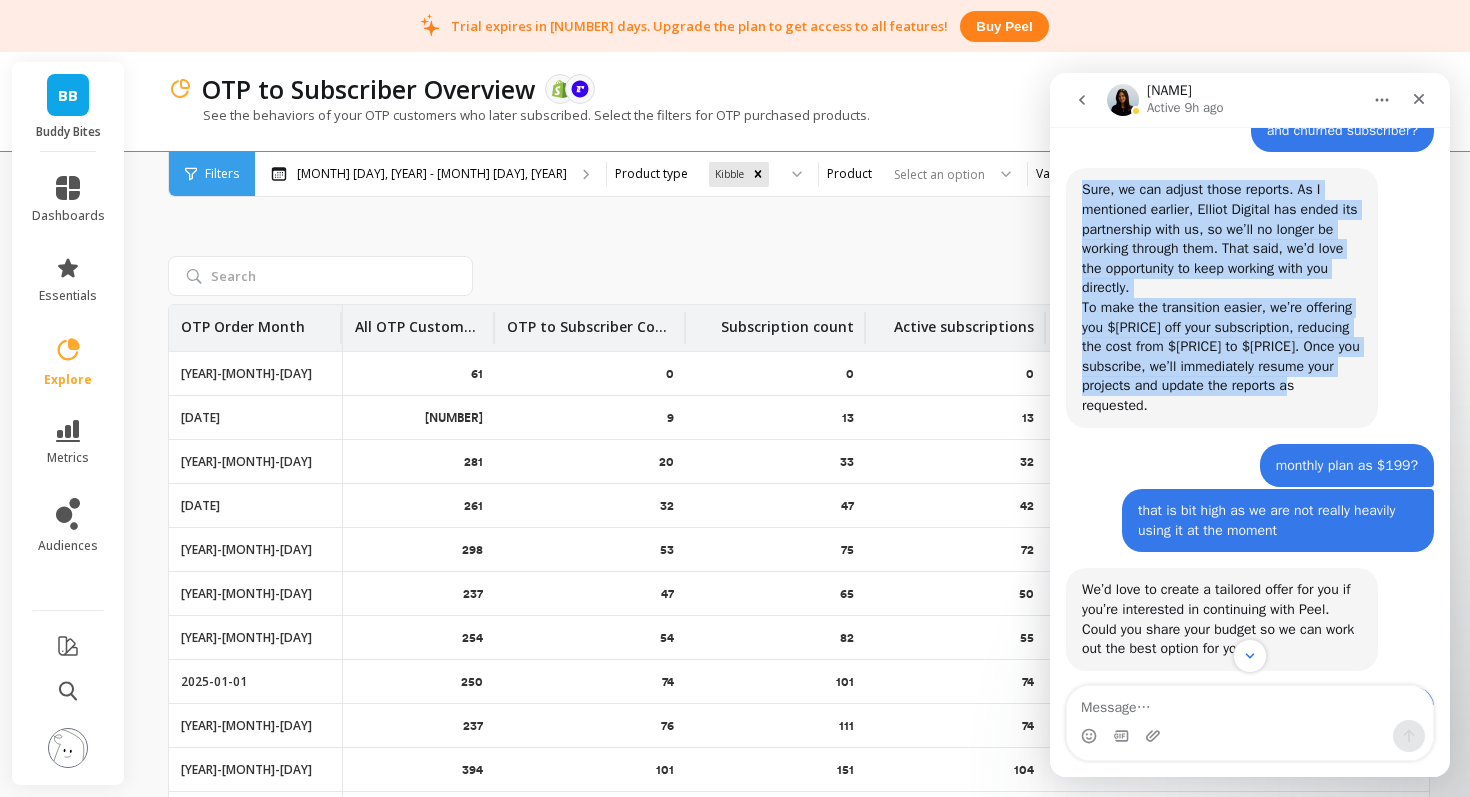 drag, startPoint x: 1080, startPoint y: 229, endPoint x: 1297, endPoint y: 444, distance: 305.4734 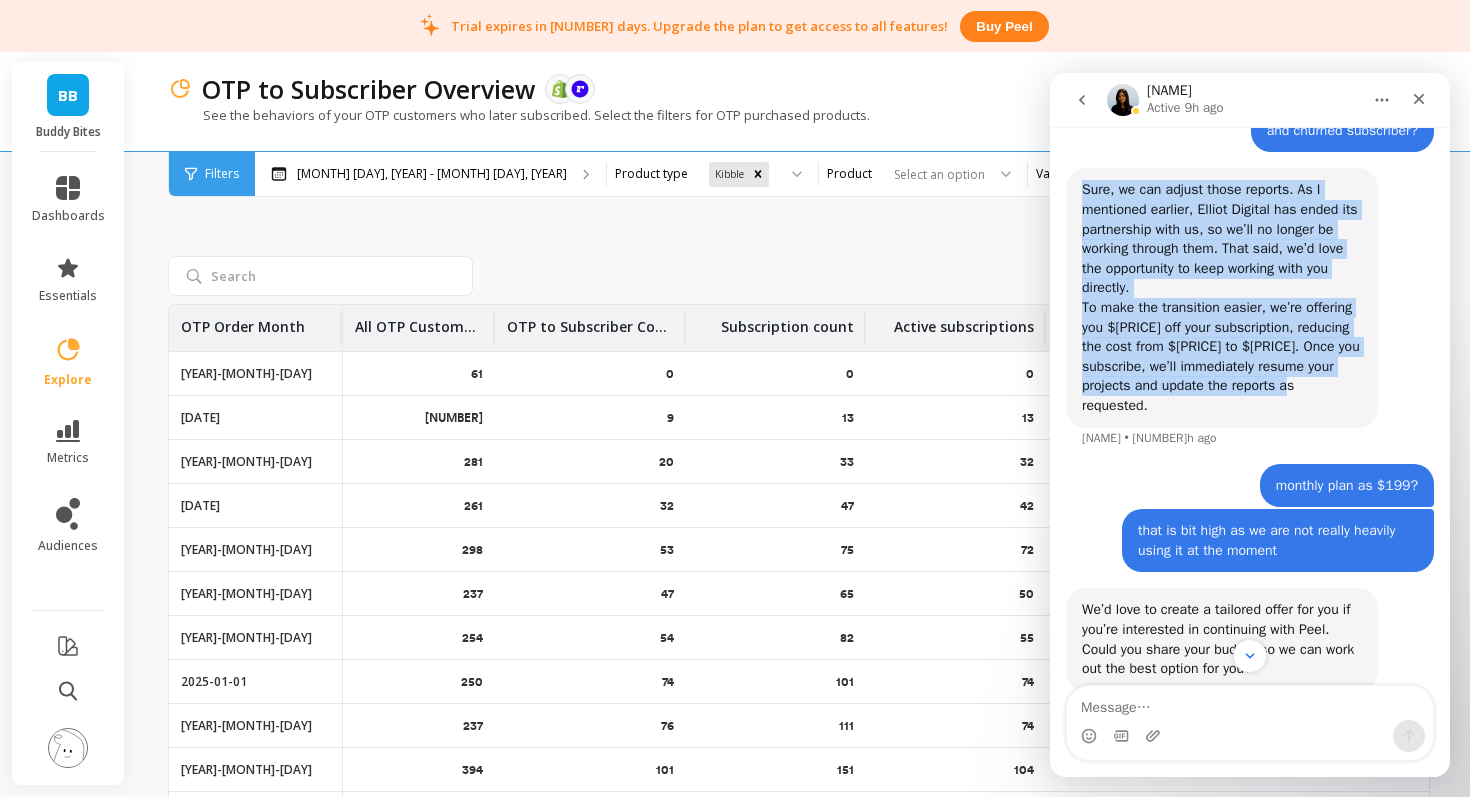 copy on "Sure, we can adjust those reports. As I mentioned earlier, Elliot Digital has ended its partnership with us, so we’ll no longer be working through them. That said, we’d love the opportunity to keep working with you directly. To make the transition easier, we’re offering you $100 off your subscription, reducing the cost from $299 to $199. Once you subscribe, we’ll immediately resume your projects and update the reports as requested." 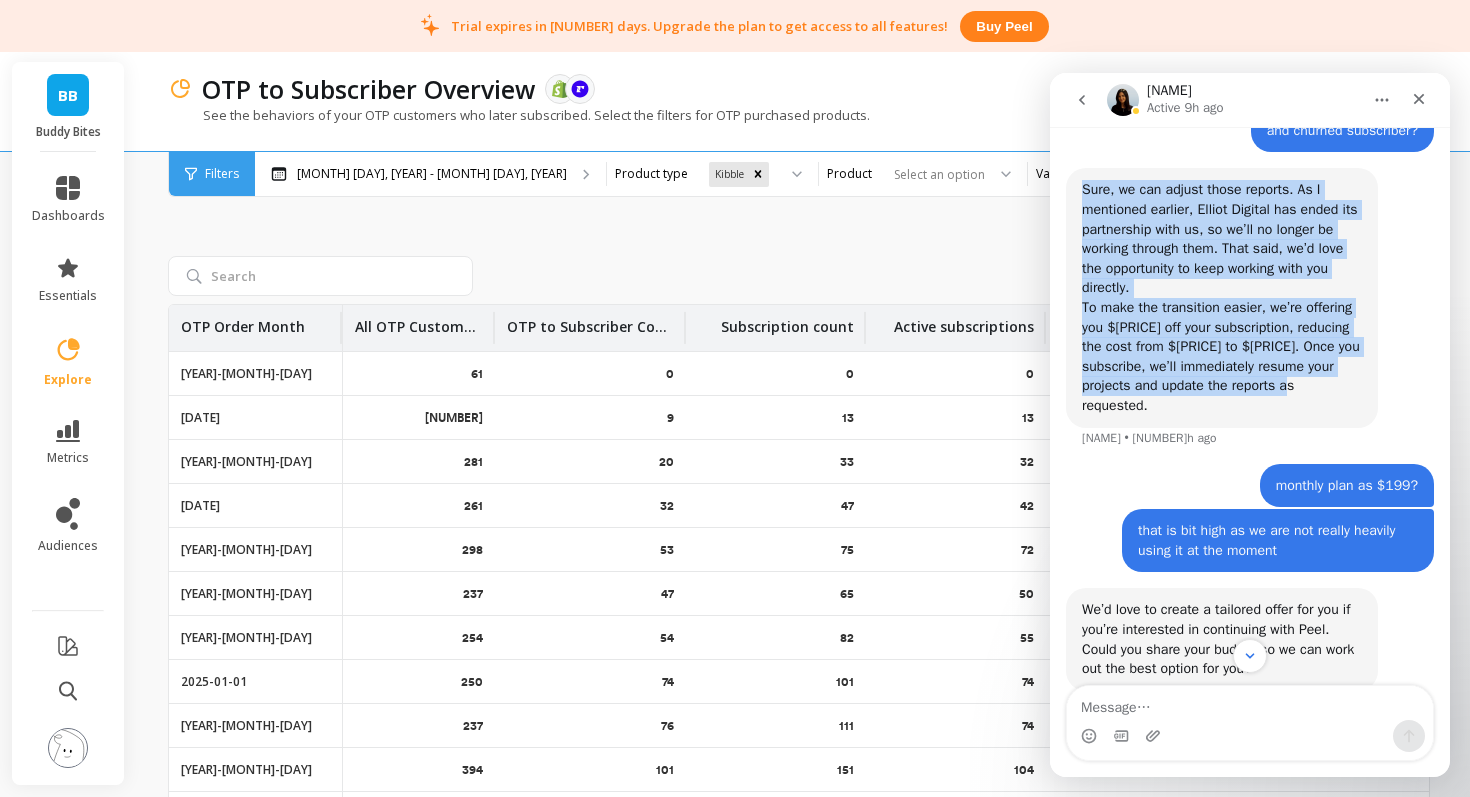click on "Sure, we can adjust those reports. As I mentioned earlier, Elliot Digital has ended its partnership with us, so we’ll no longer be working through them. That said, we’d love the opportunity to keep working with you directly." at bounding box center [1222, 239] 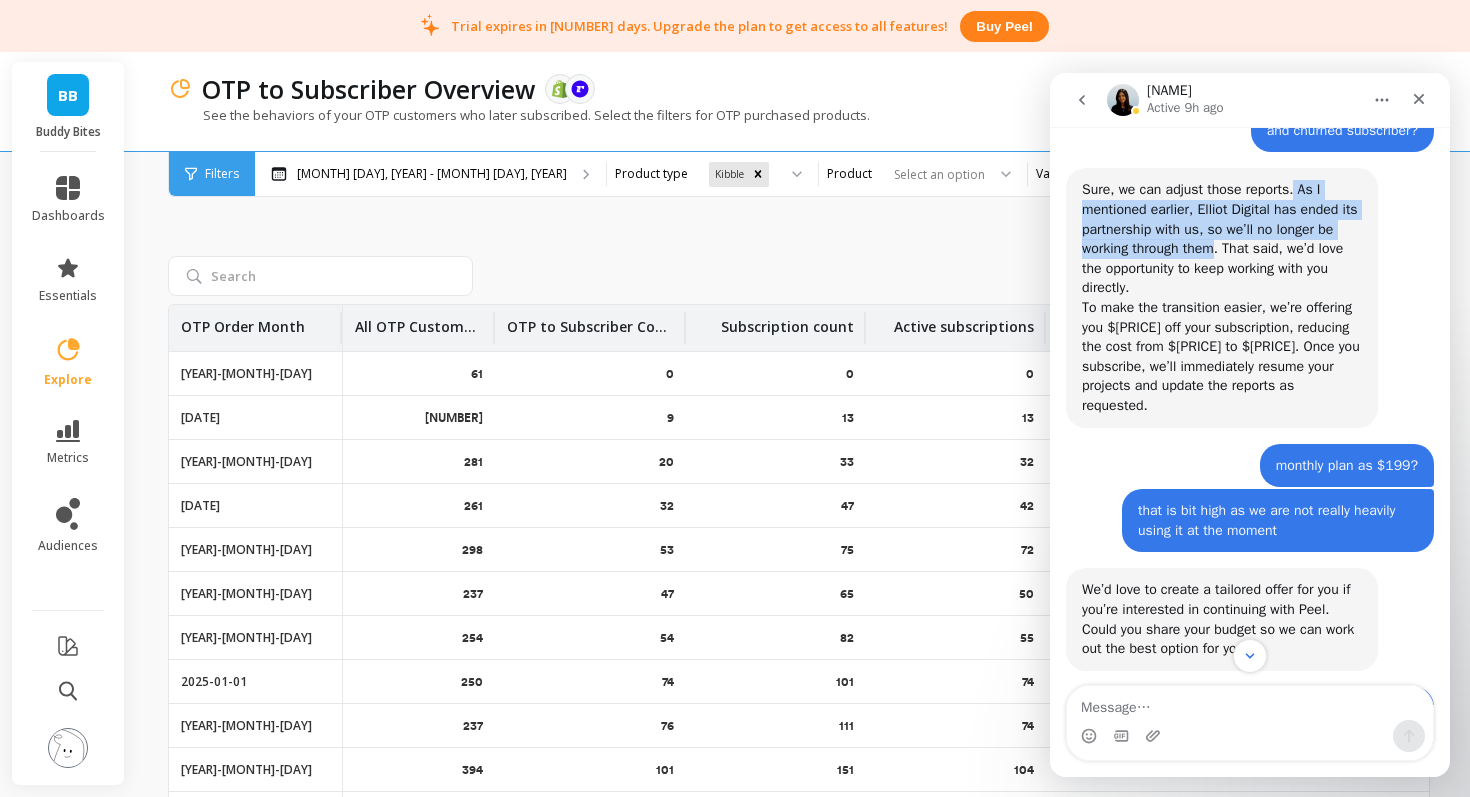 drag, startPoint x: 1303, startPoint y: 227, endPoint x: 1246, endPoint y: 294, distance: 87.965904 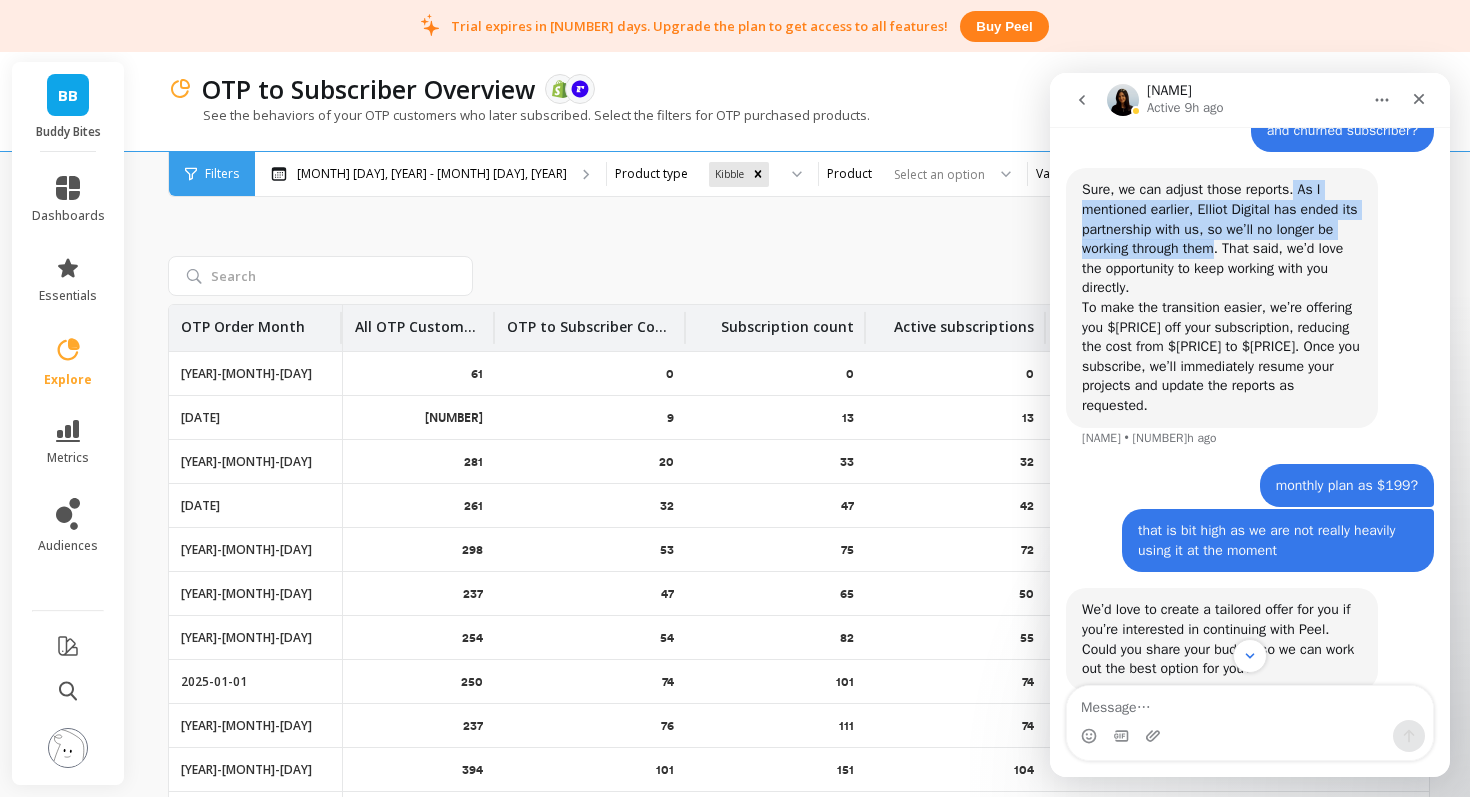 copy on "As I mentioned earlier, Elliot Digital has ended its partnership with us, so we’ll no longer be working through them" 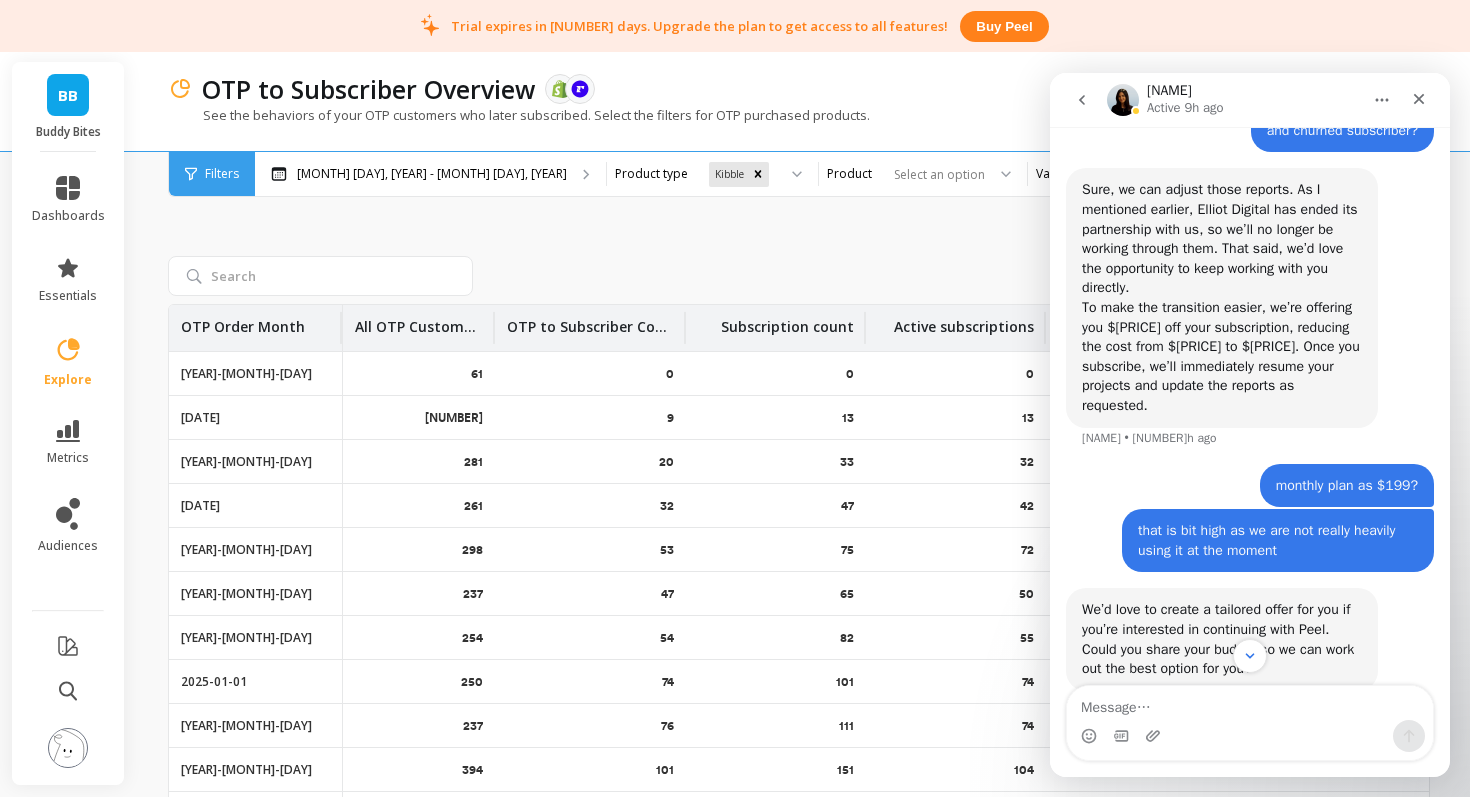 click on "To make the transition easier, we’re offering you $[PRICE] off your subscription, reducing the cost from $[PRICE] to $[PRICE]. Once you subscribe, we’ll immediately resume your projects and update the reports as requested." at bounding box center [1222, 357] 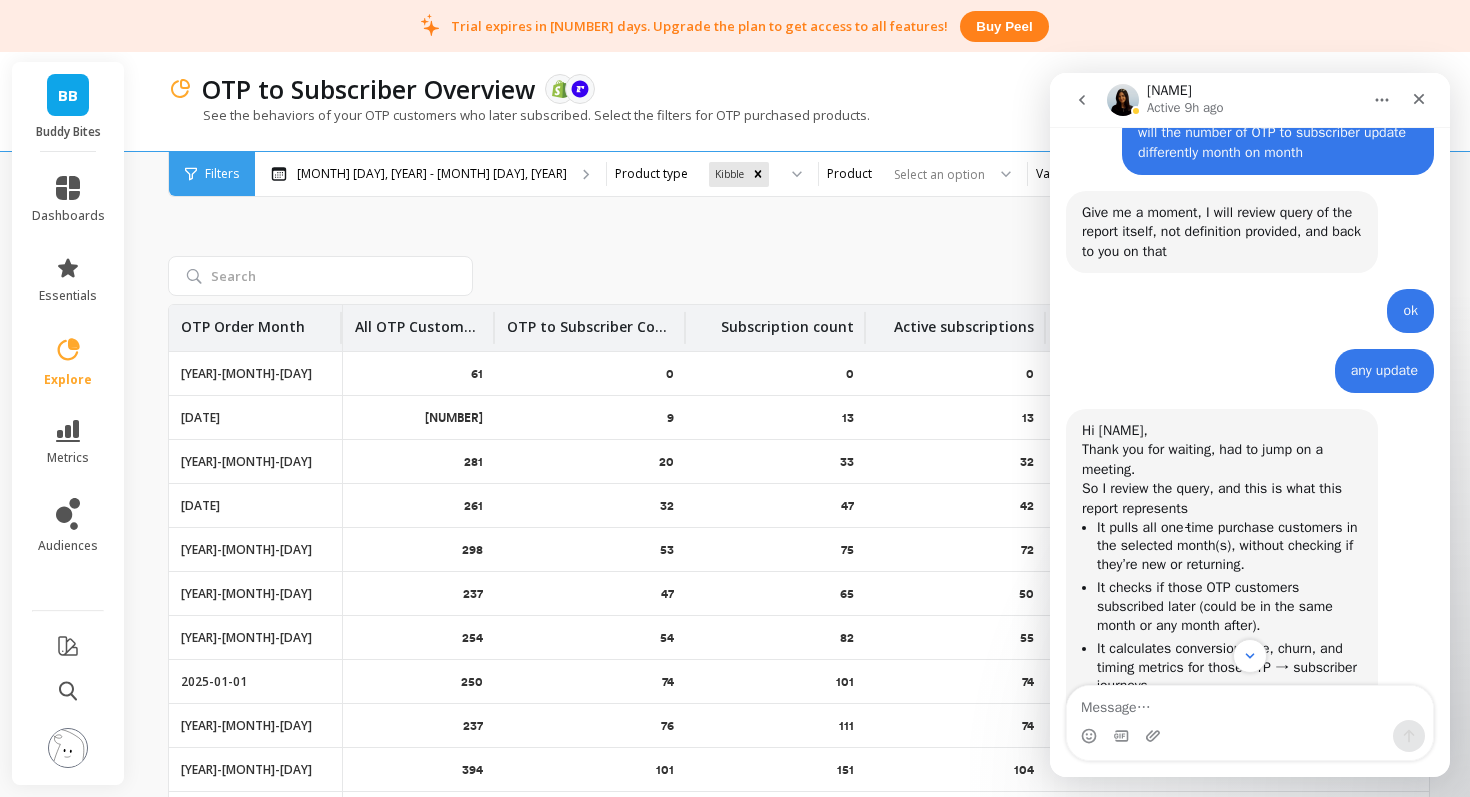 scroll, scrollTop: 1497, scrollLeft: 0, axis: vertical 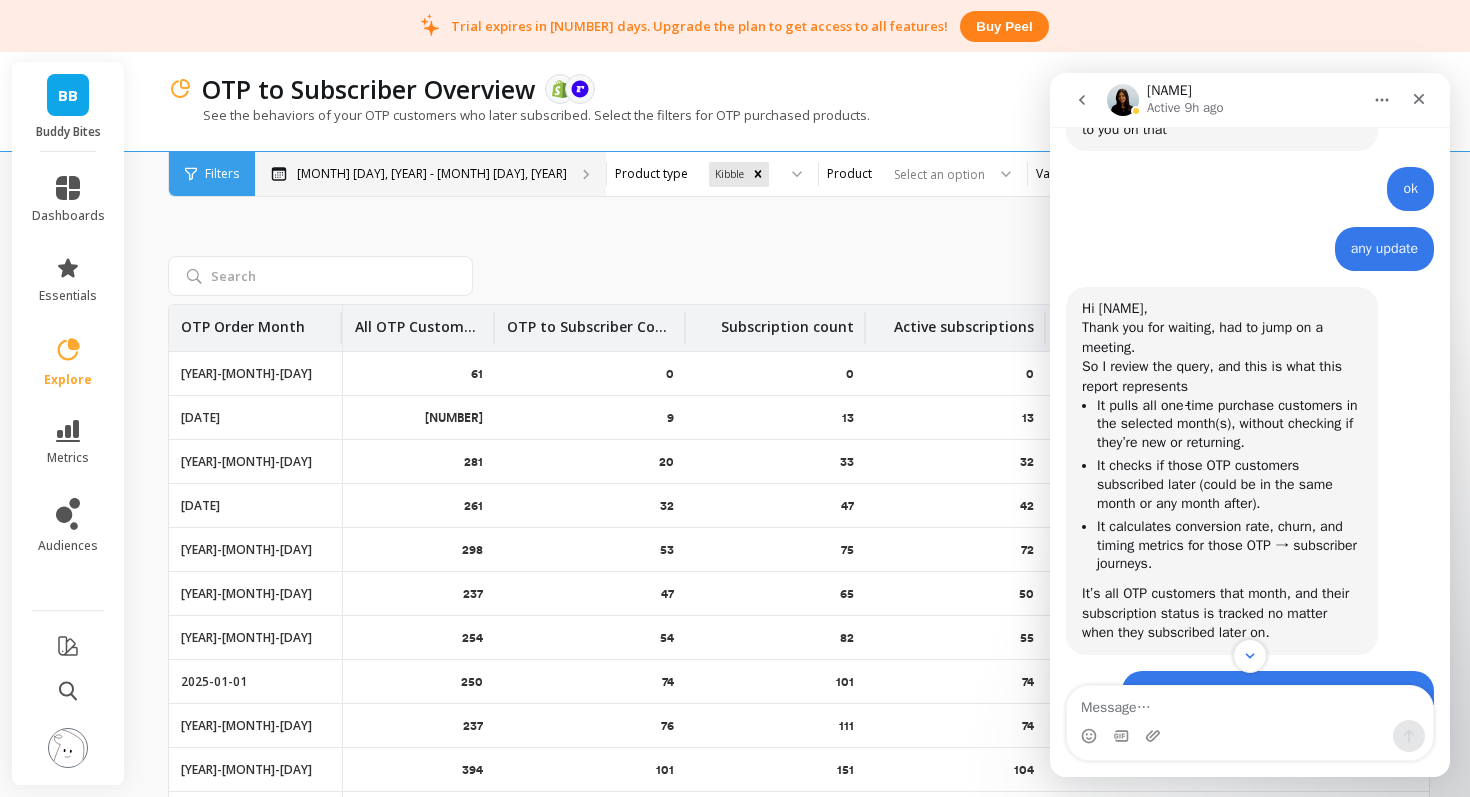 click on "[MONTH] [DAY], [YEAR] - [MONTH] [DAY], [YEAR]" at bounding box center (432, 174) 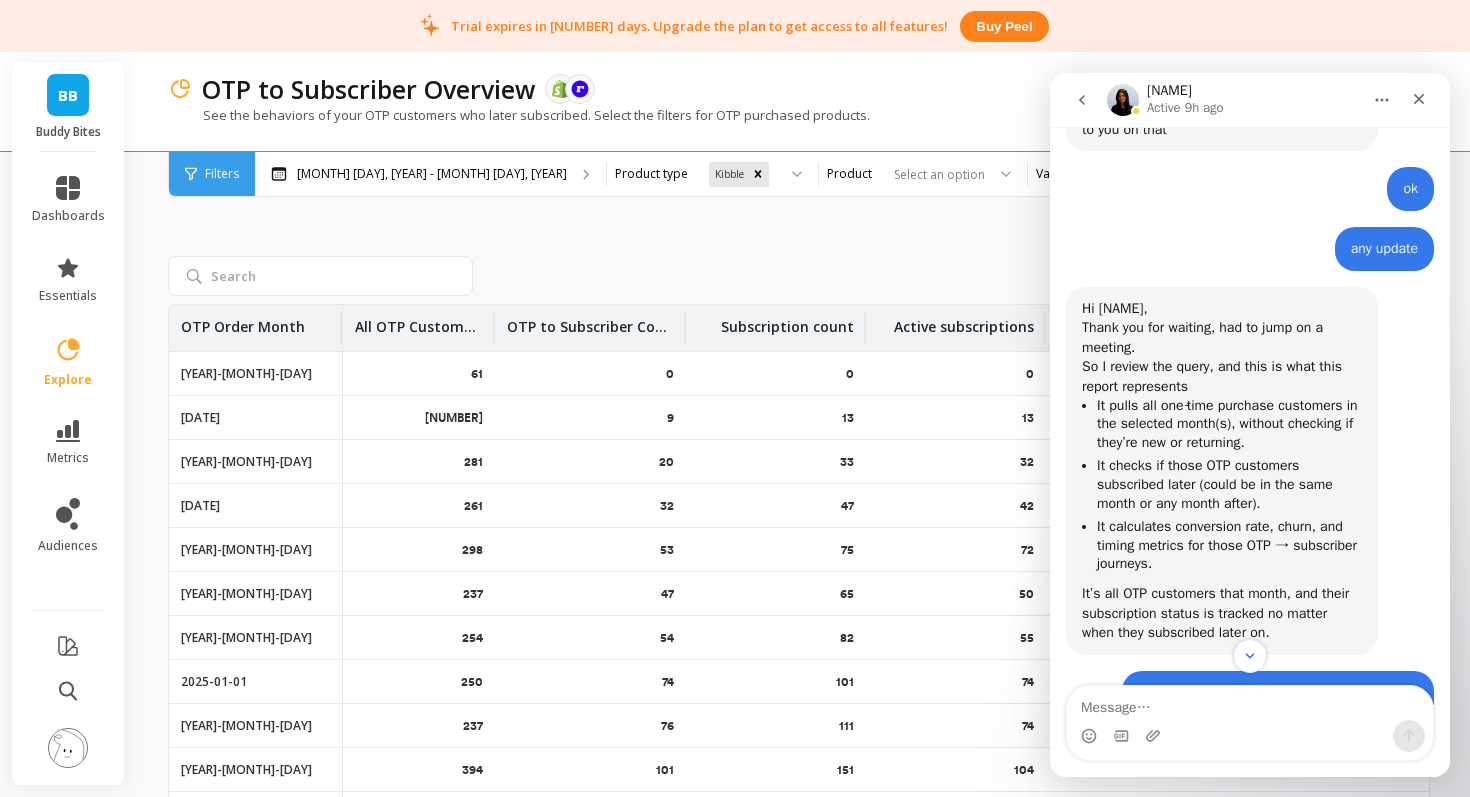 click on "Filters" at bounding box center (222, 174) 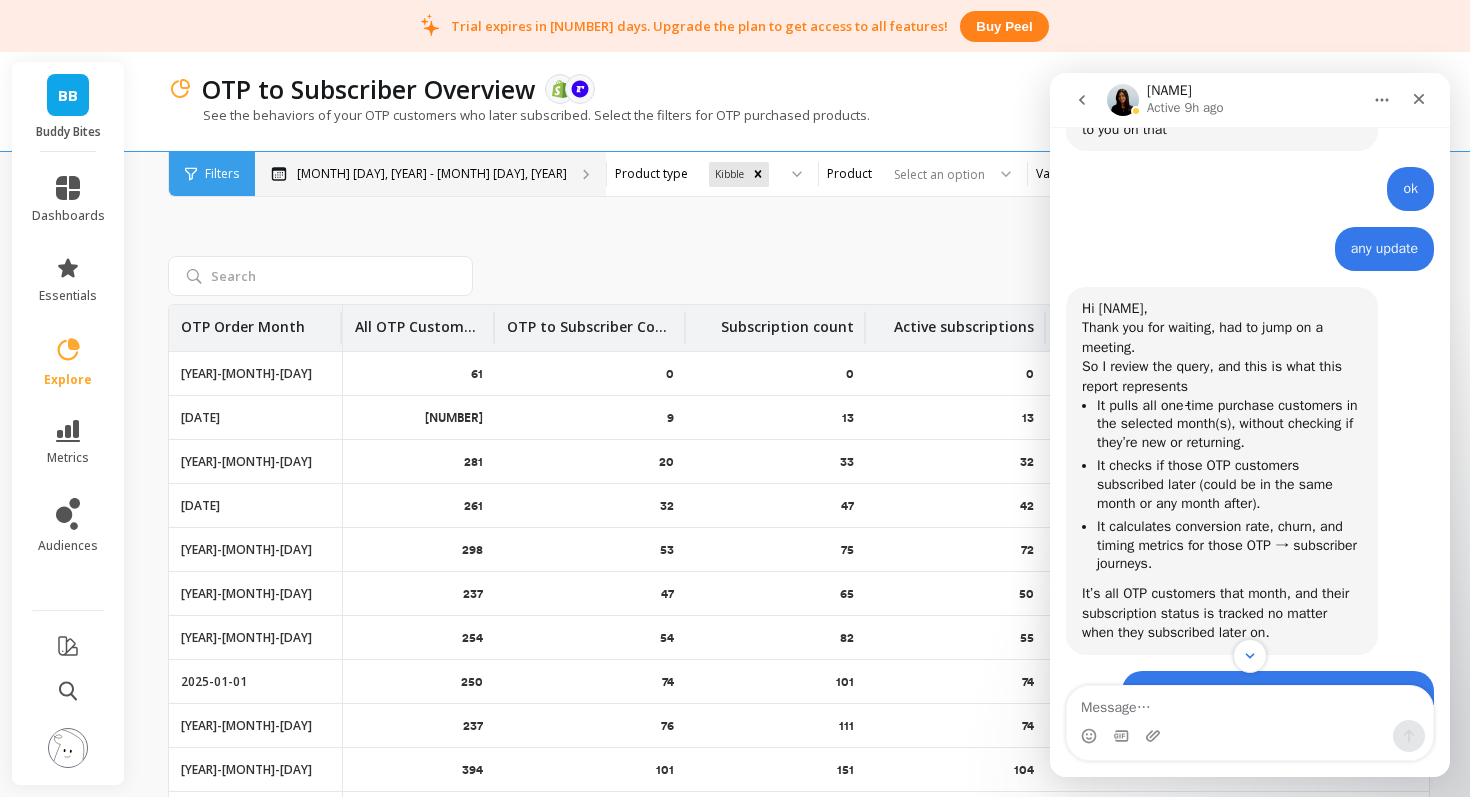 click on "[MONTH] [DAY], [YEAR] - [MONTH] [DAY], [YEAR]" at bounding box center (430, 174) 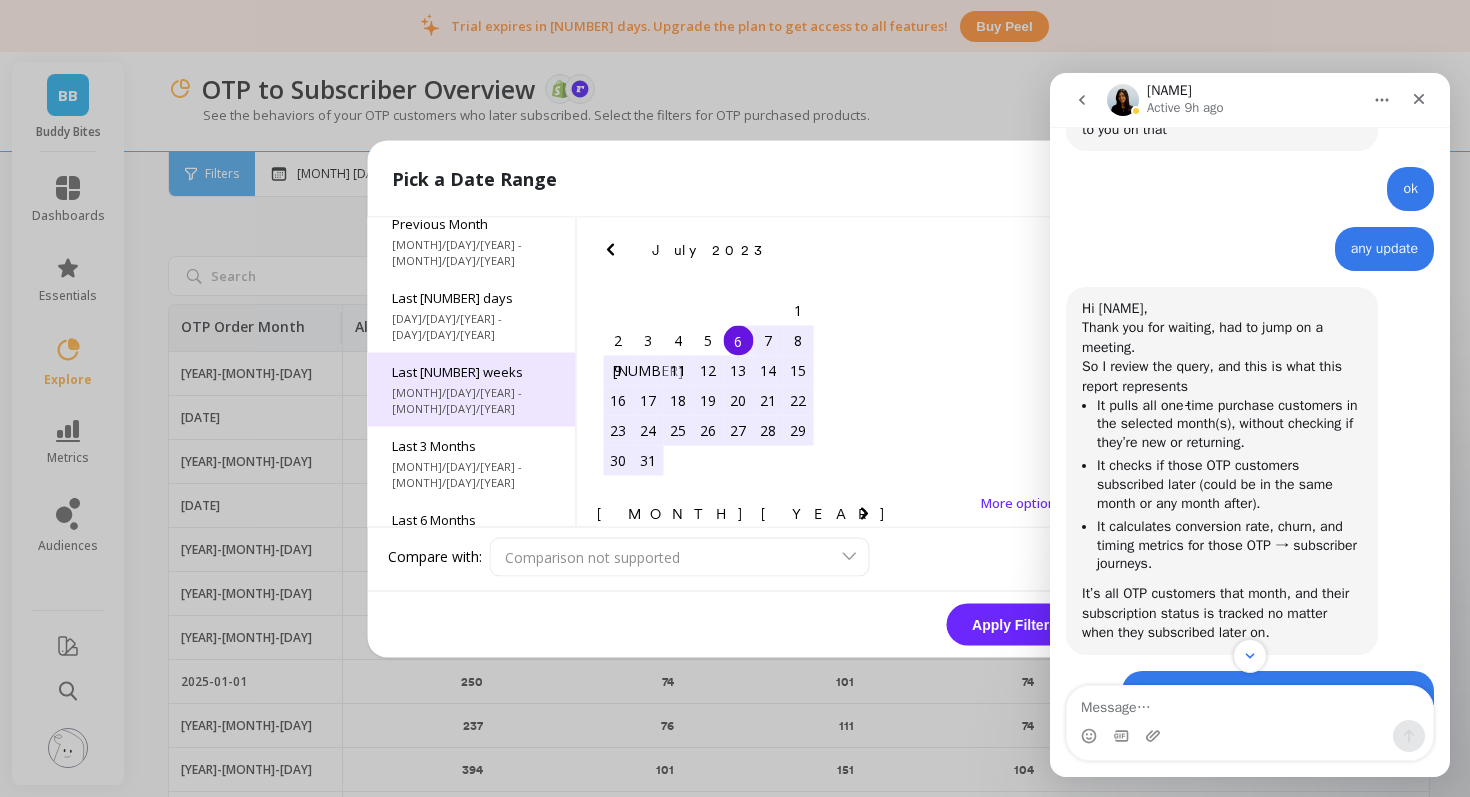 click on "Last [NUMBER] weeks [MONTH]/[DAY]/[YEAR] - [MONTH]/[DAY]/[YEAR]" at bounding box center [472, 389] 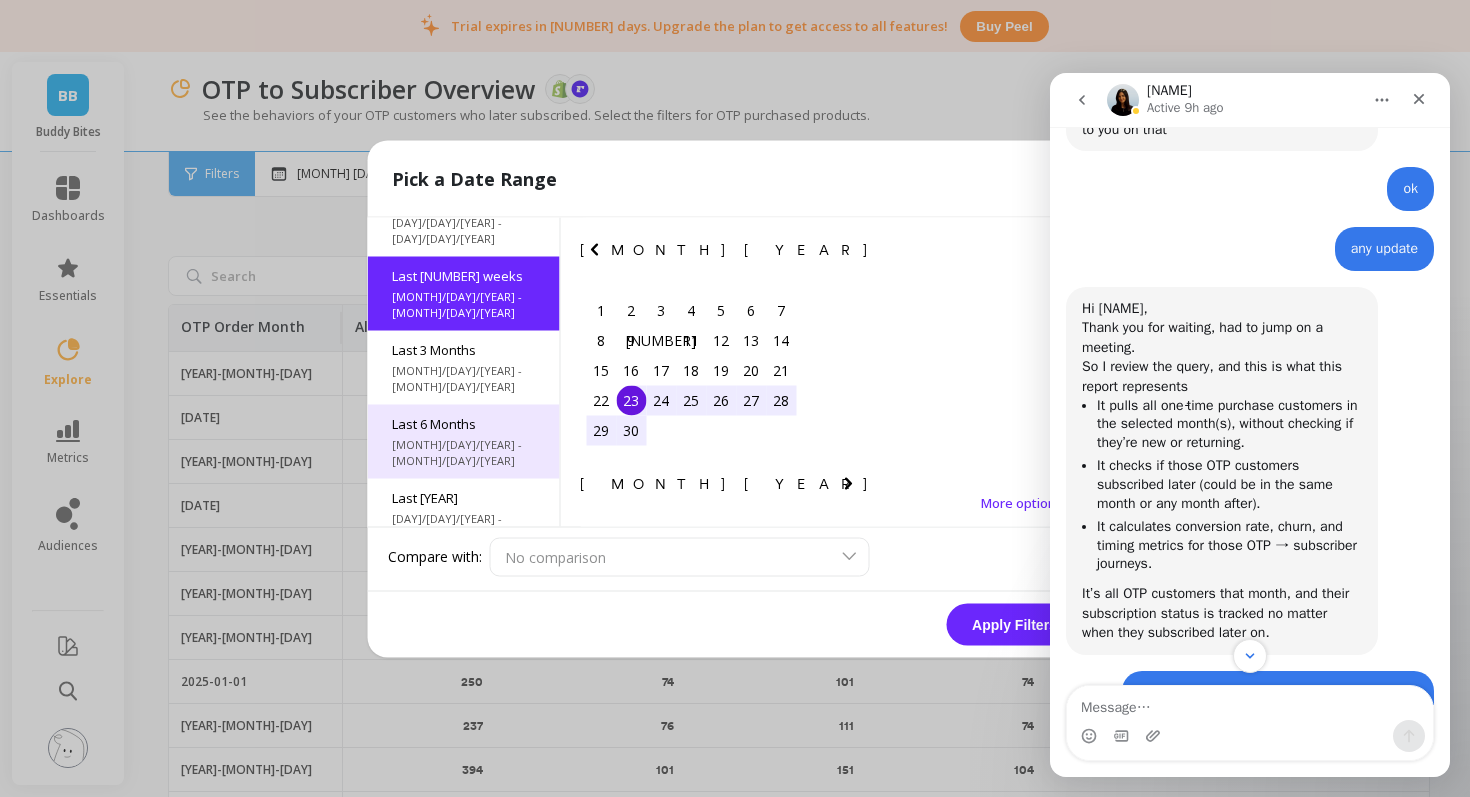 click on "Last 6 Months" at bounding box center (464, 423) 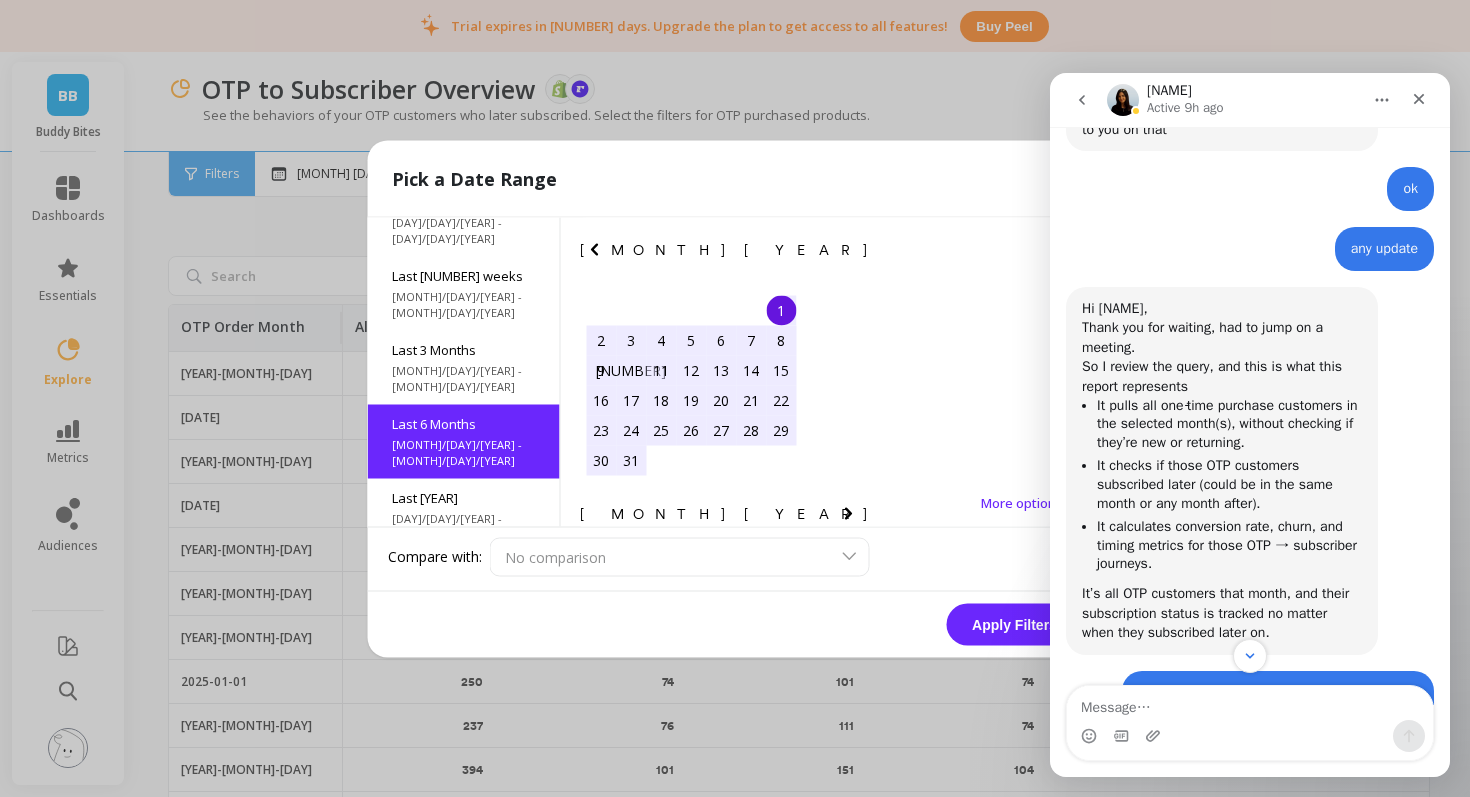 scroll, scrollTop: 222, scrollLeft: 0, axis: vertical 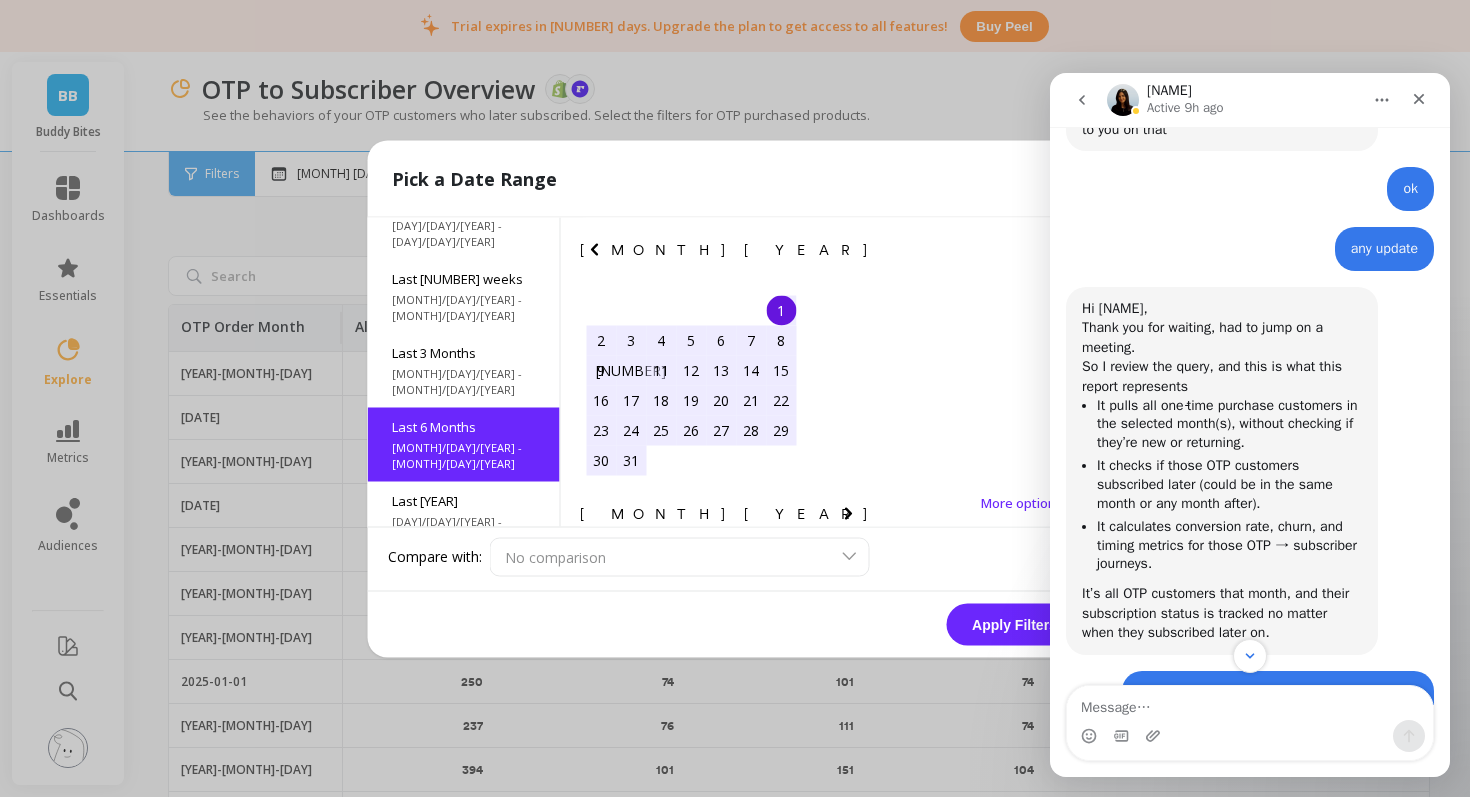 click on "Apply Filters" at bounding box center (1015, 624) 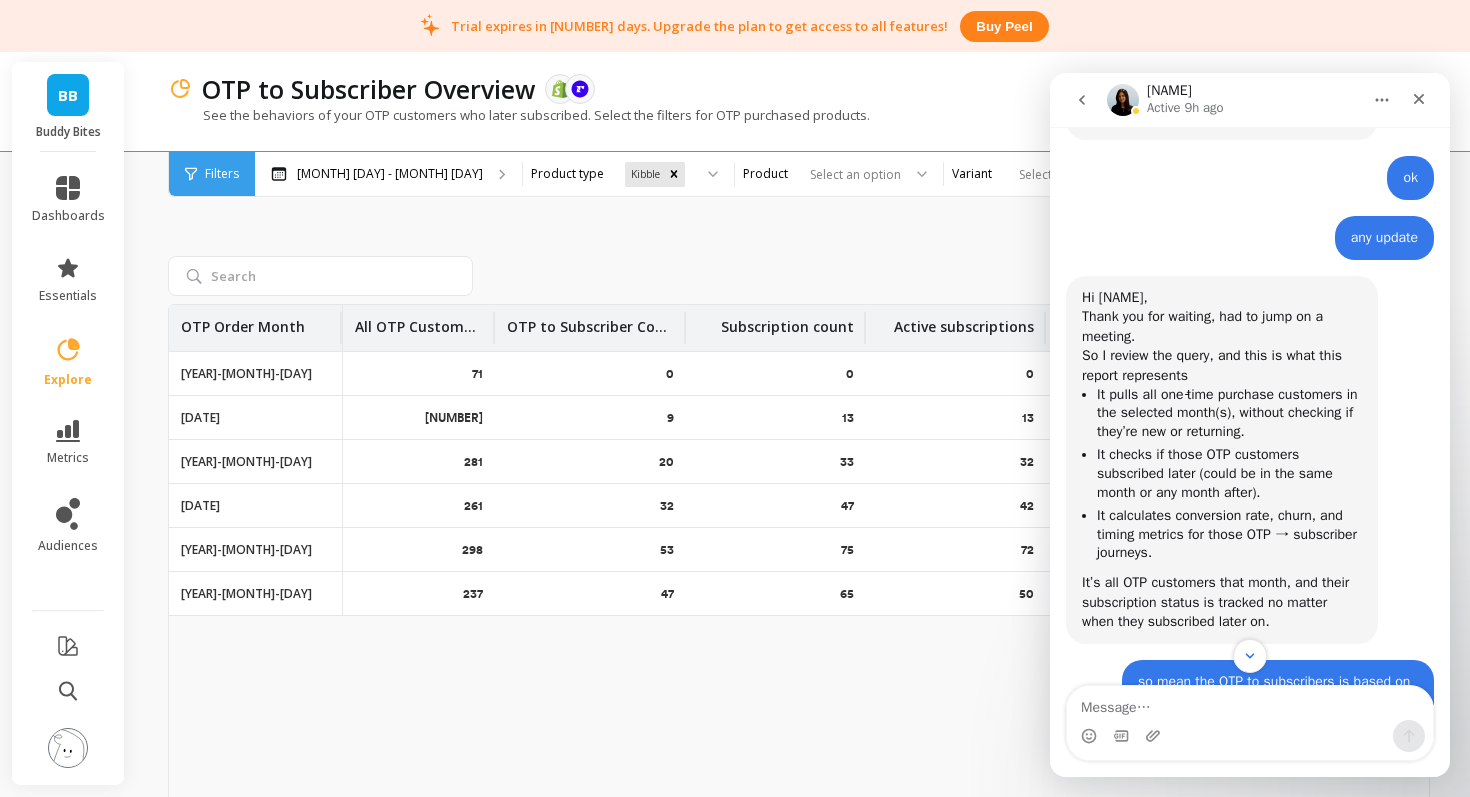 scroll, scrollTop: 1511, scrollLeft: 0, axis: vertical 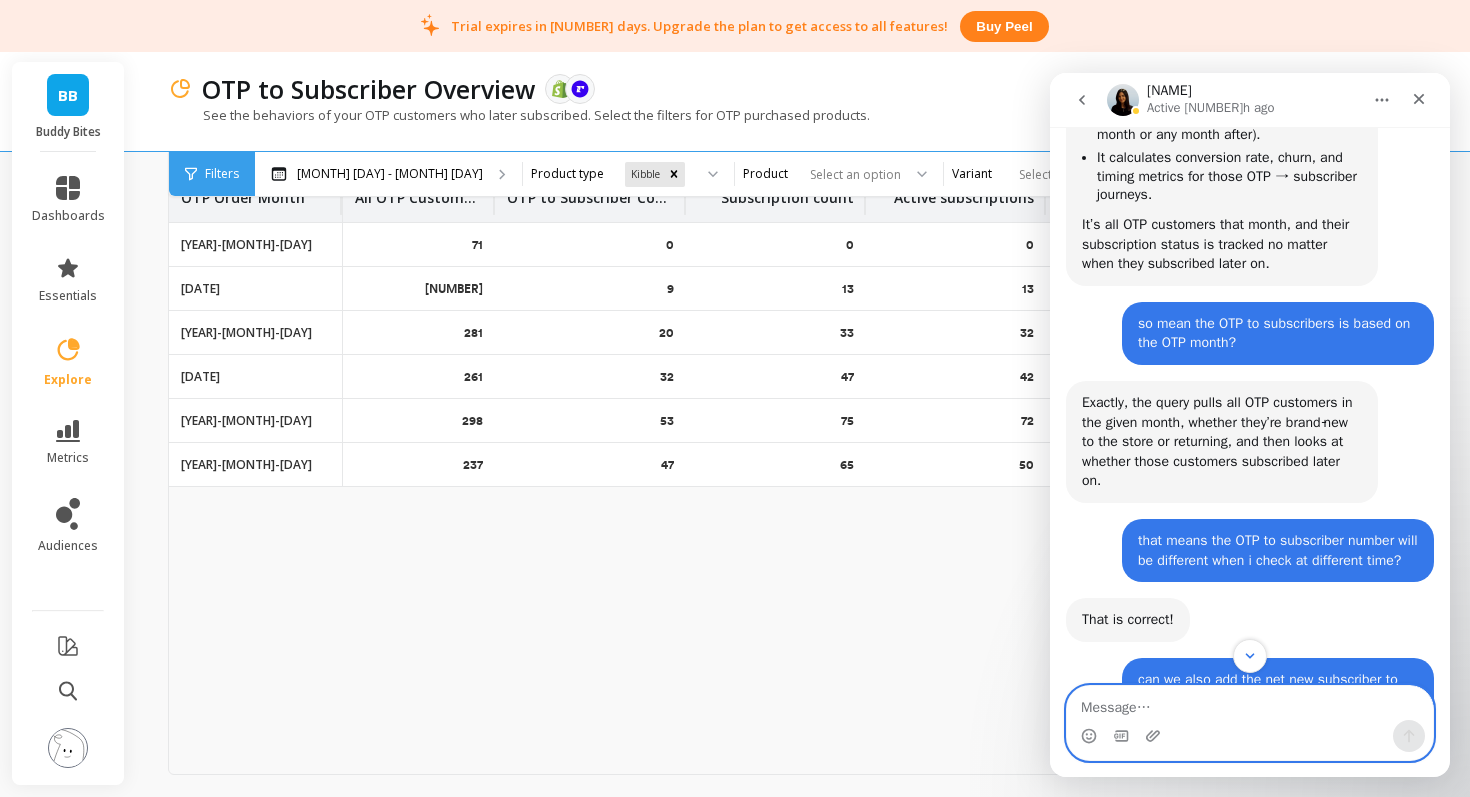 click at bounding box center [1250, 703] 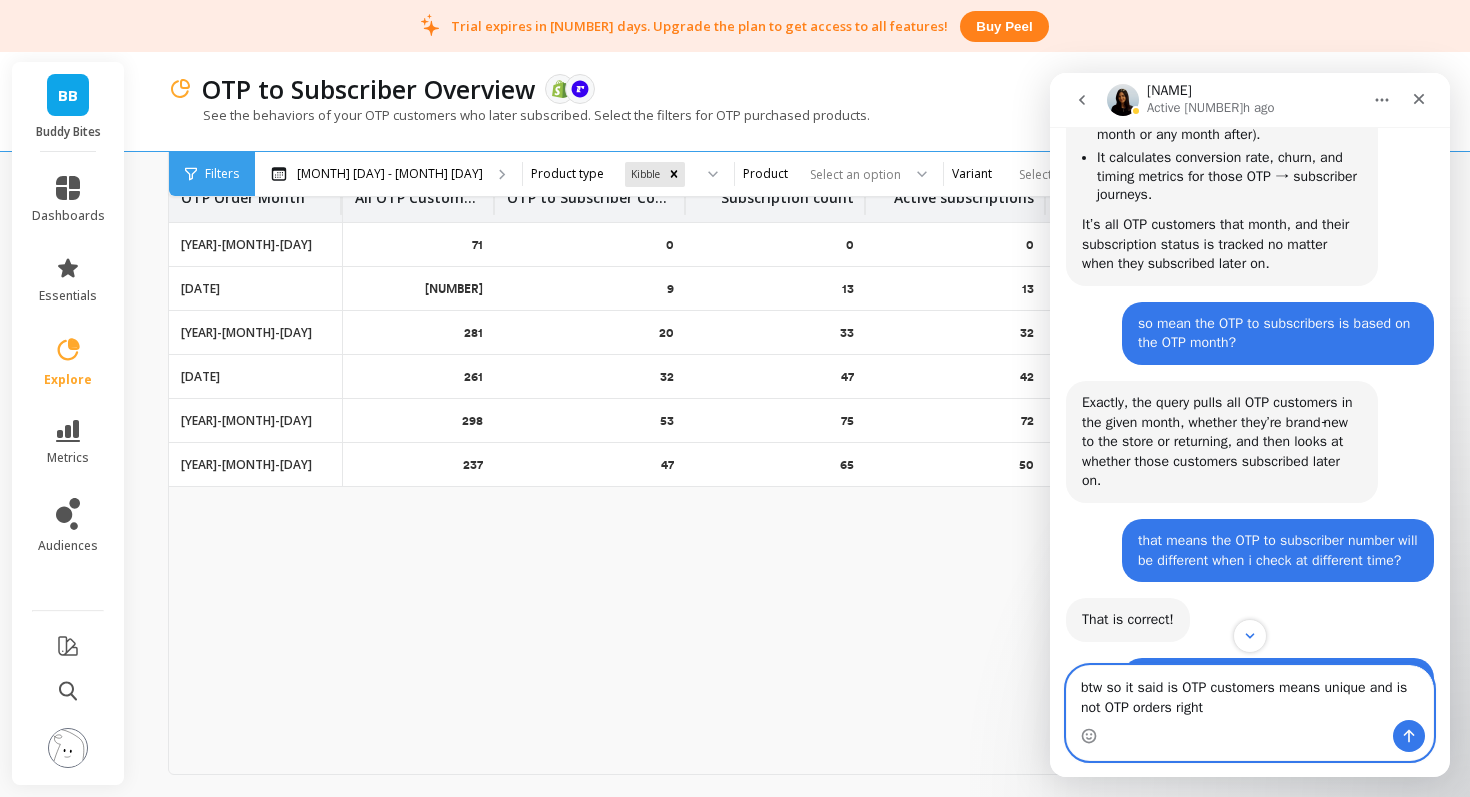 type on "btw so it said is OTP customers means unique and is not OTP orders right?" 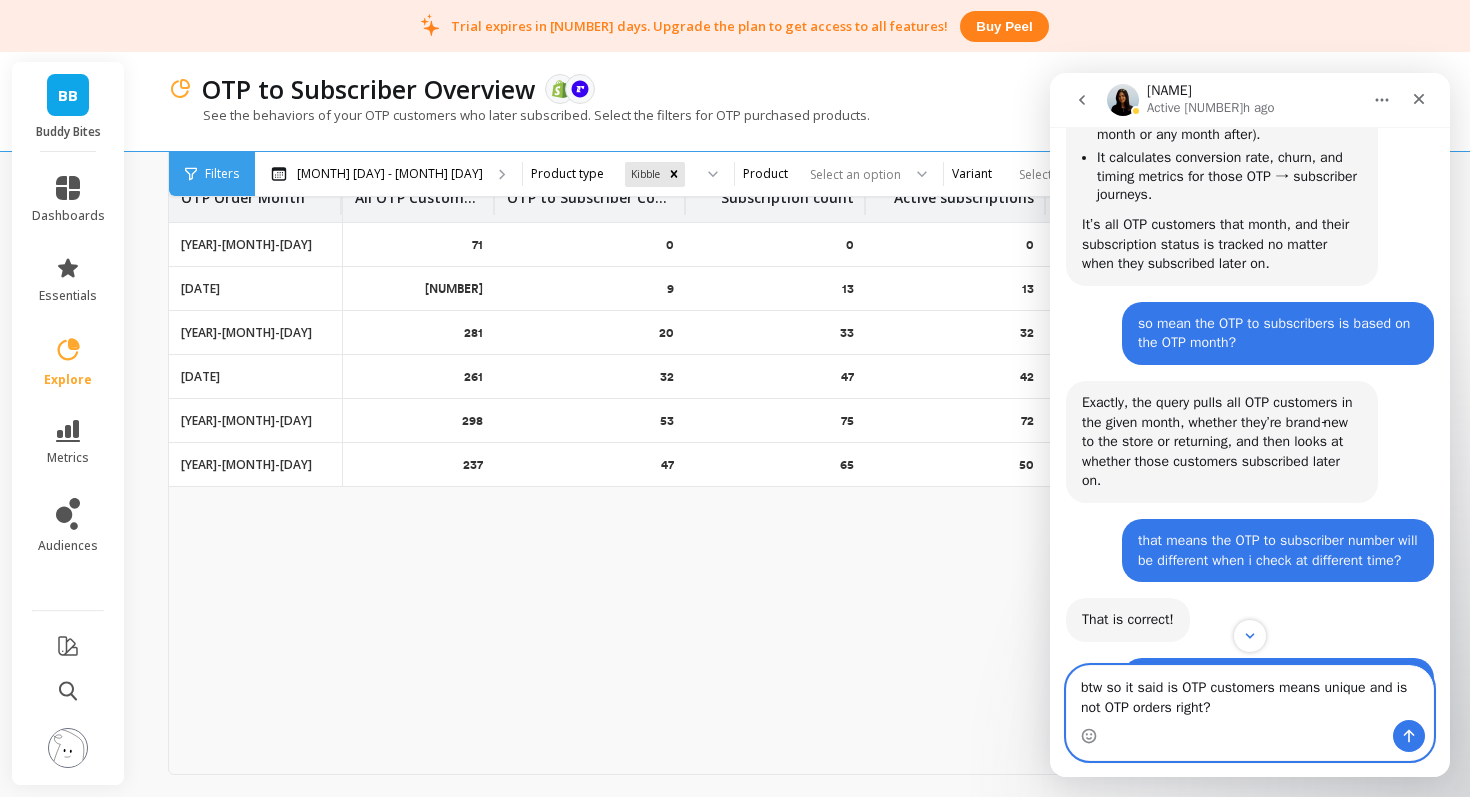 type 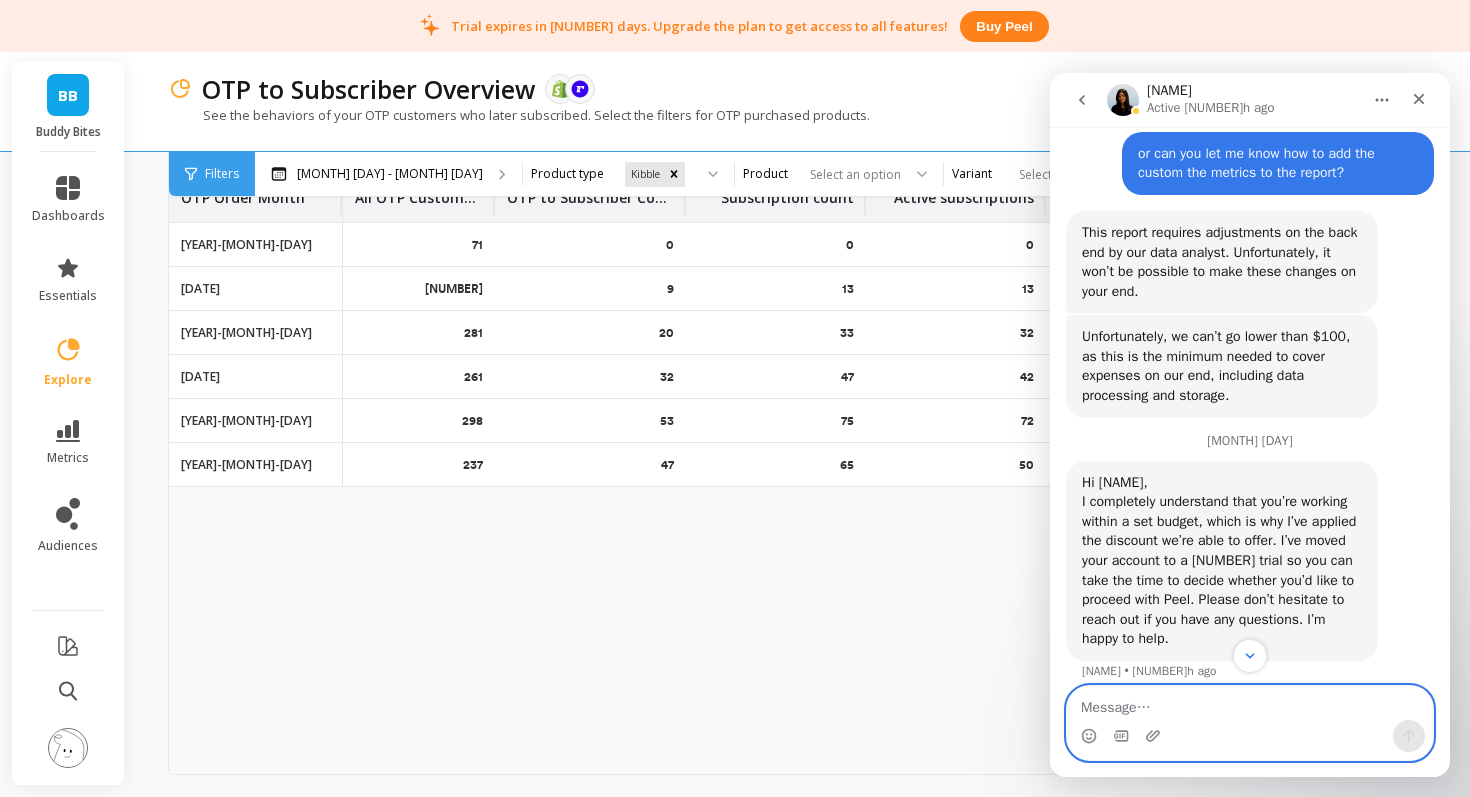 scroll, scrollTop: 3218, scrollLeft: 0, axis: vertical 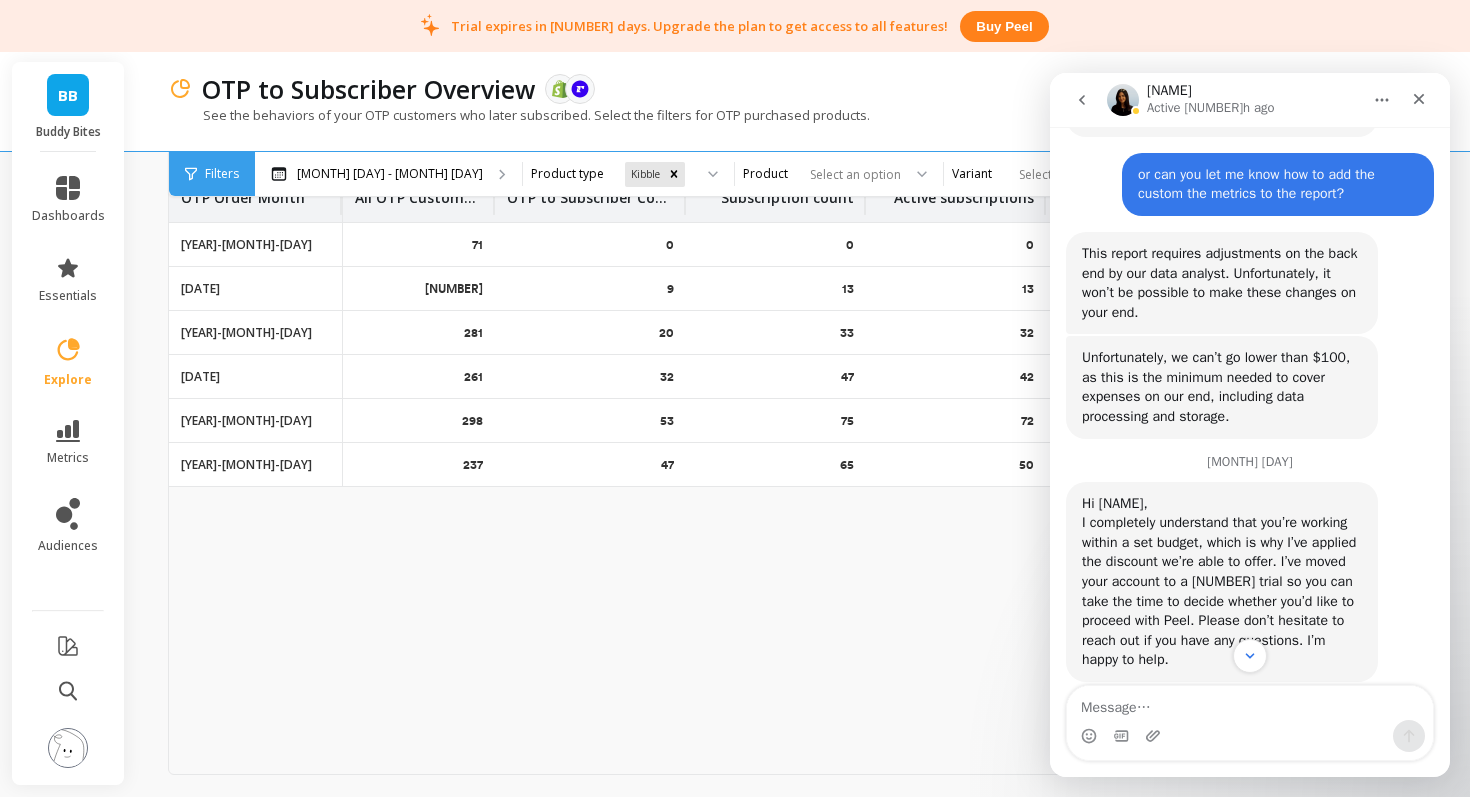 click on "Buy peel" at bounding box center [1004, 26] 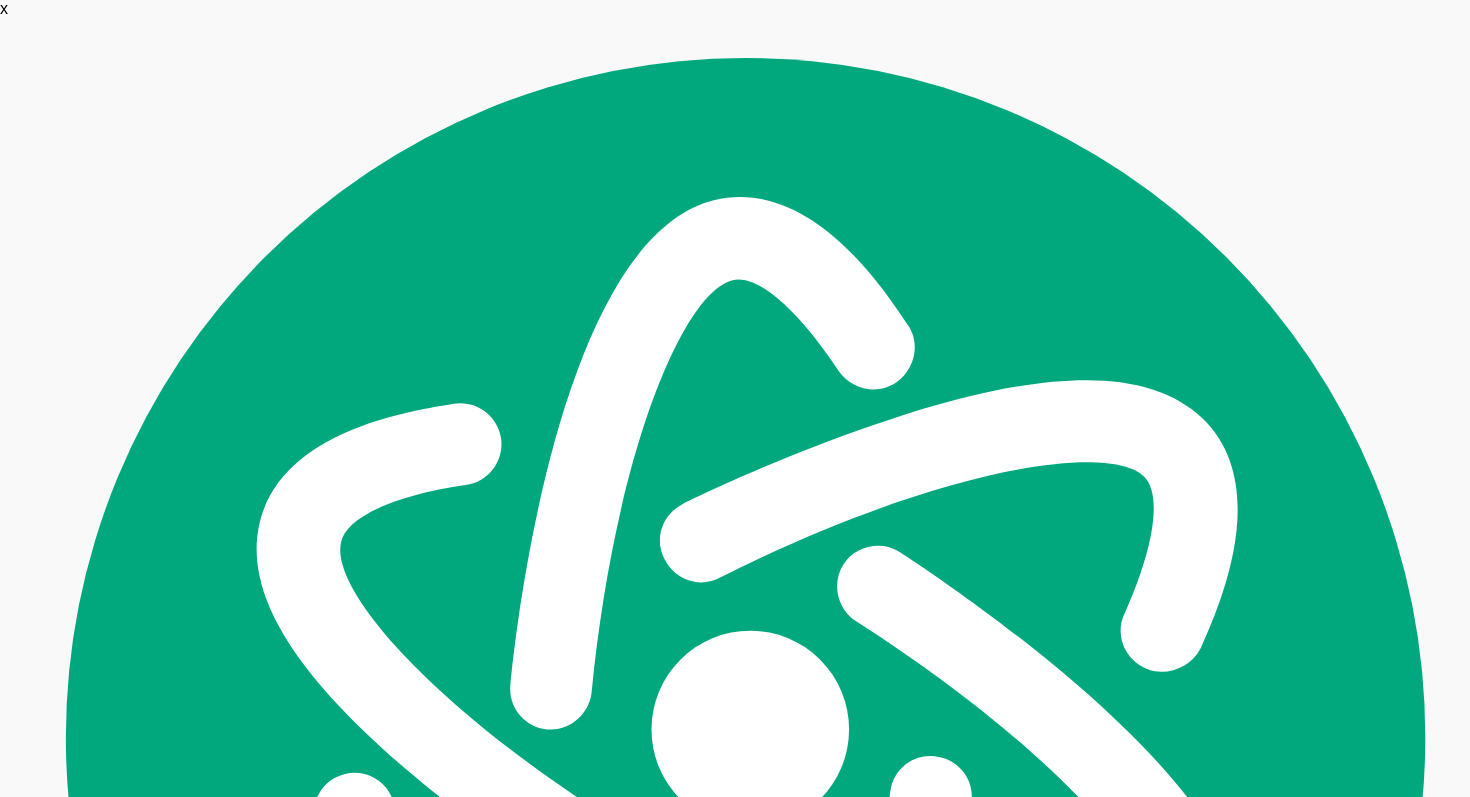 scroll, scrollTop: 0, scrollLeft: 0, axis: both 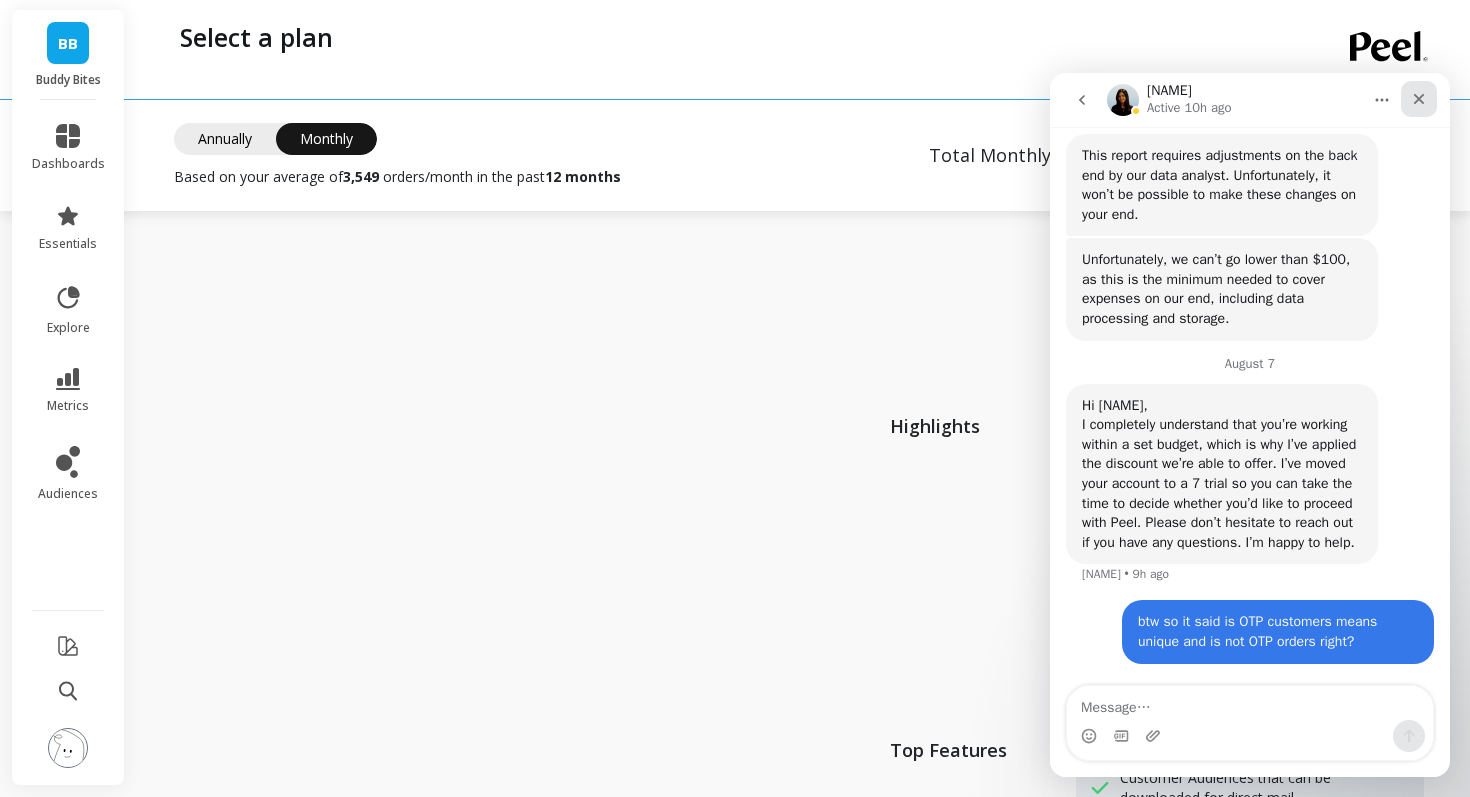 click 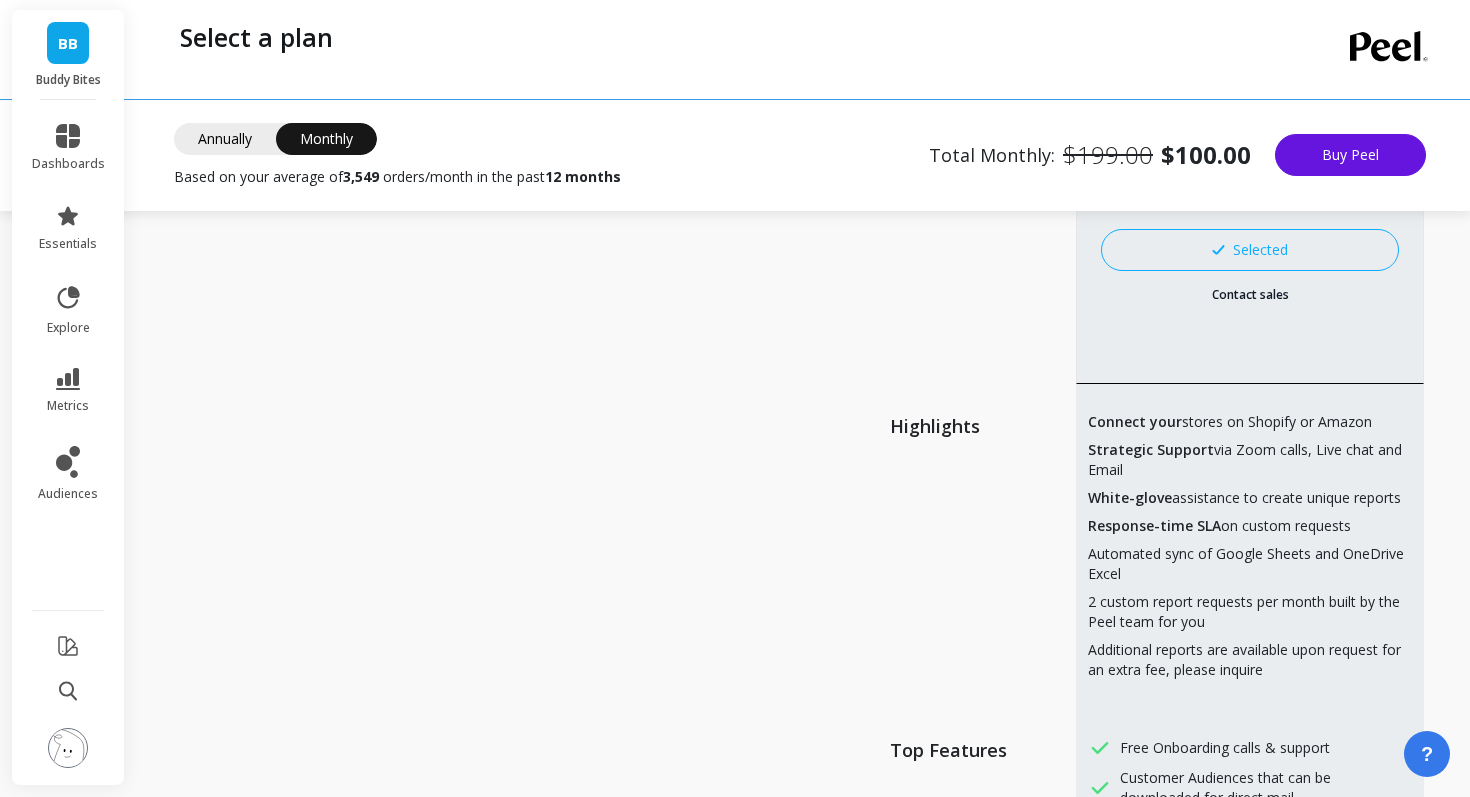 scroll, scrollTop: 0, scrollLeft: 0, axis: both 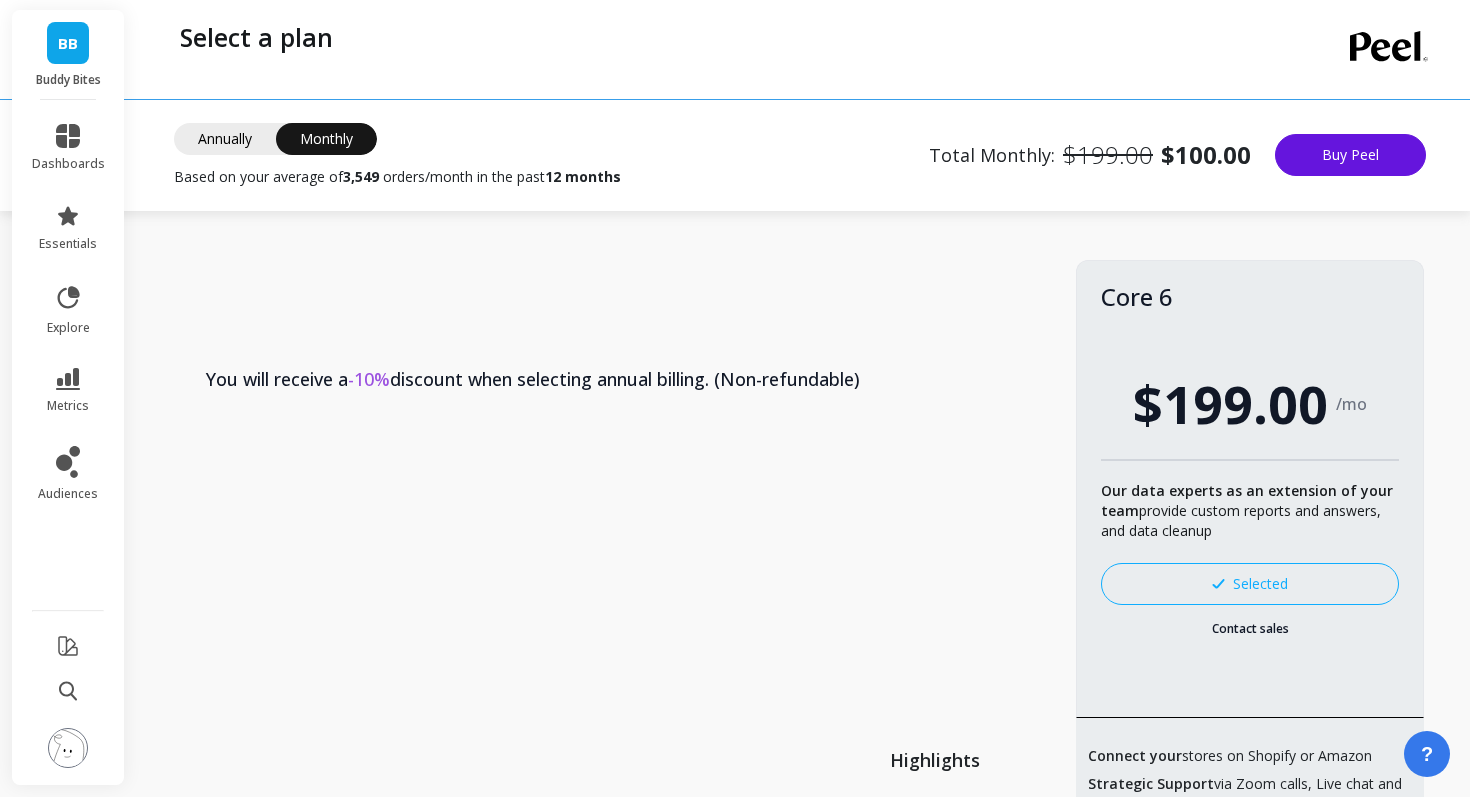 click on "Annually" at bounding box center (225, 139) 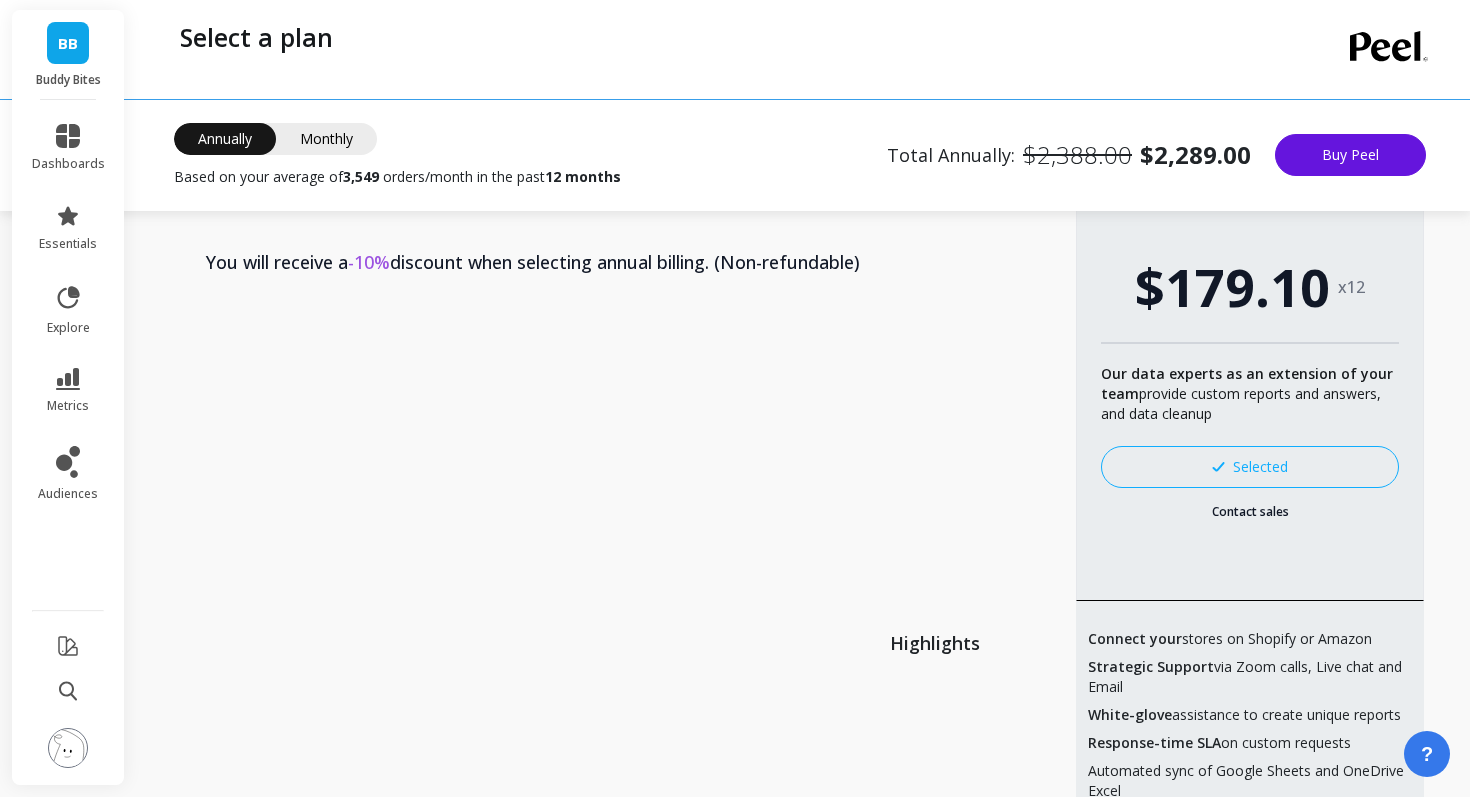 scroll, scrollTop: 124, scrollLeft: 0, axis: vertical 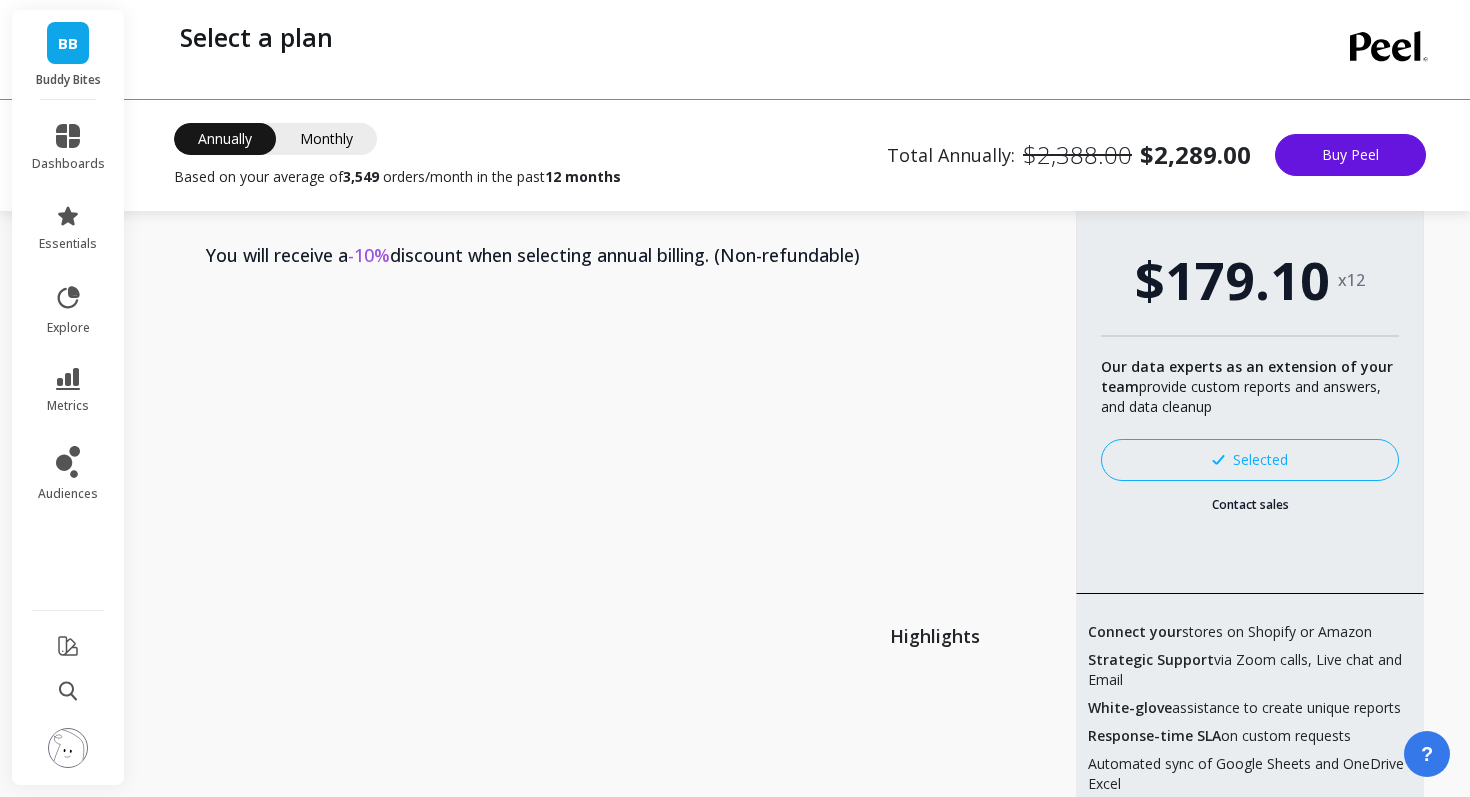 click on "Monthly" at bounding box center (326, 139) 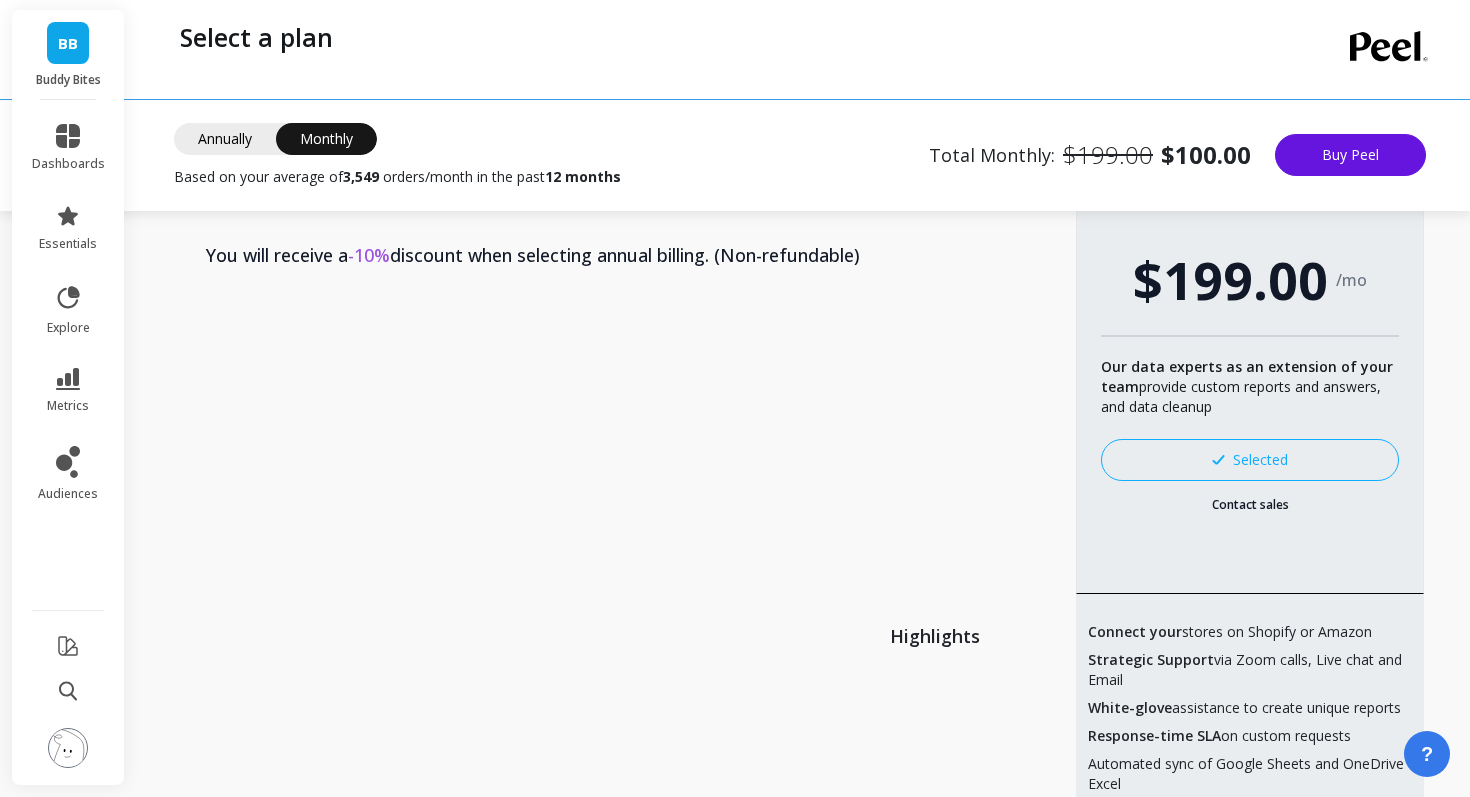 click on "Annually" at bounding box center [225, 139] 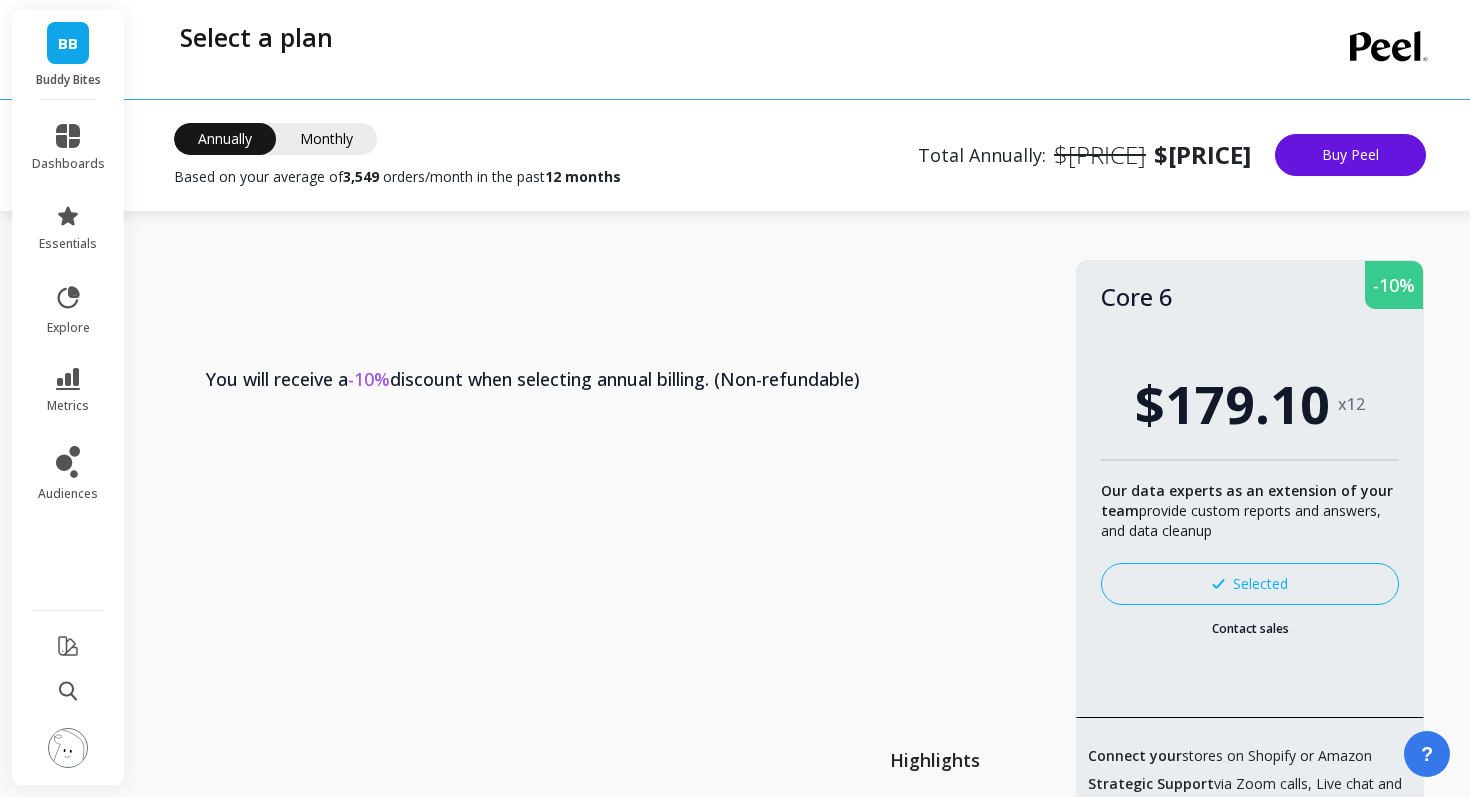scroll, scrollTop: 0, scrollLeft: 0, axis: both 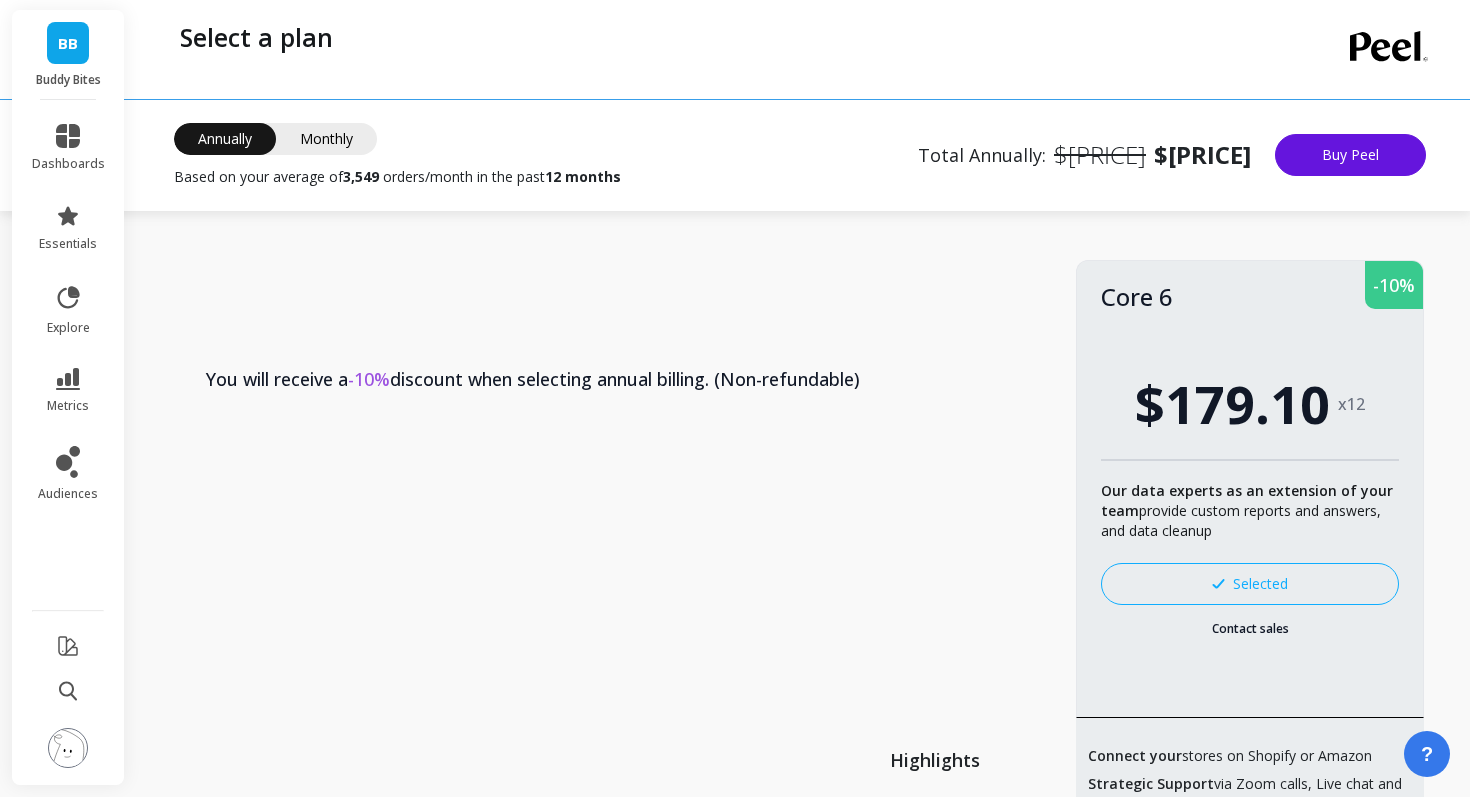 click on "Monthly" at bounding box center (326, 139) 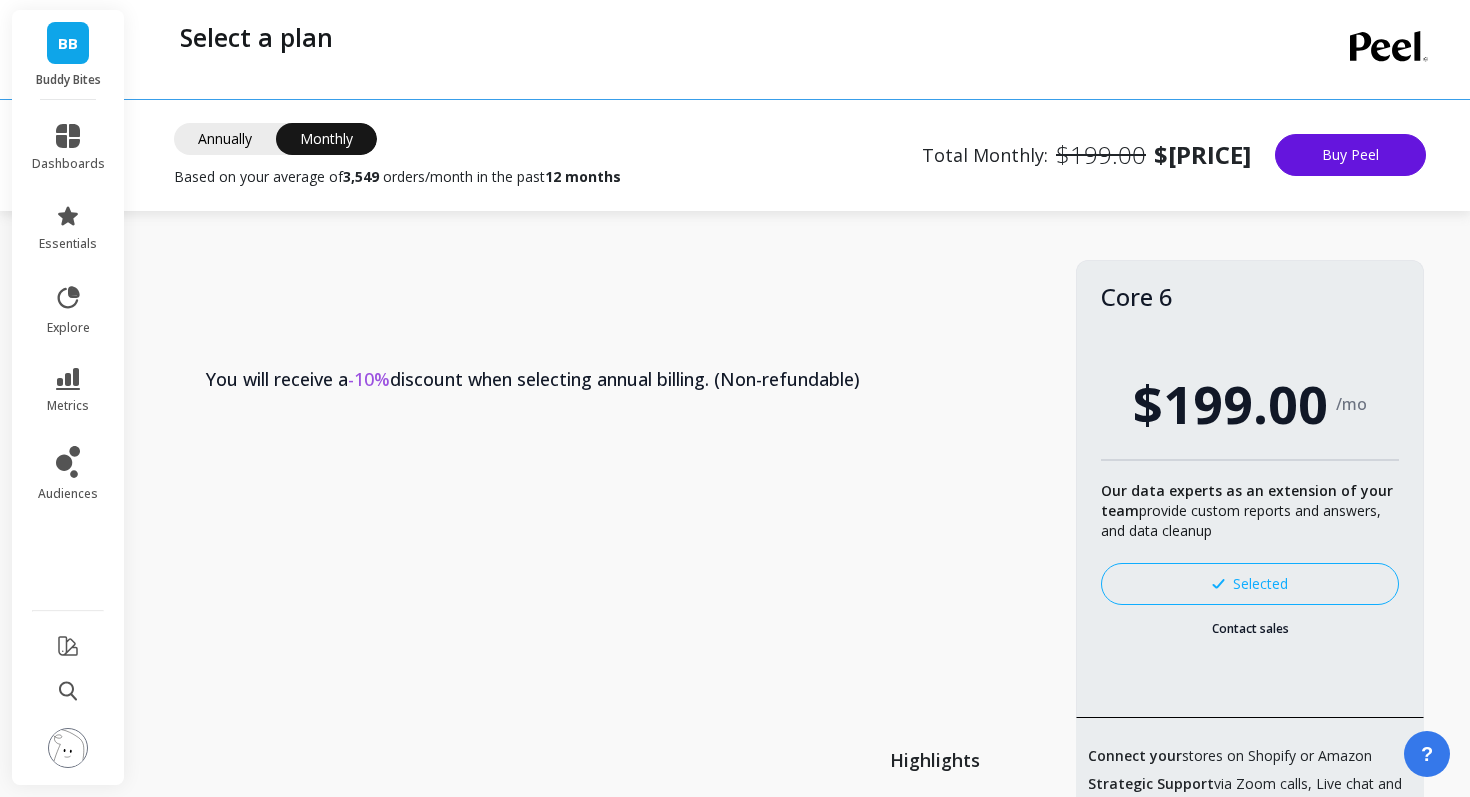 click on "Annually" at bounding box center (225, 139) 